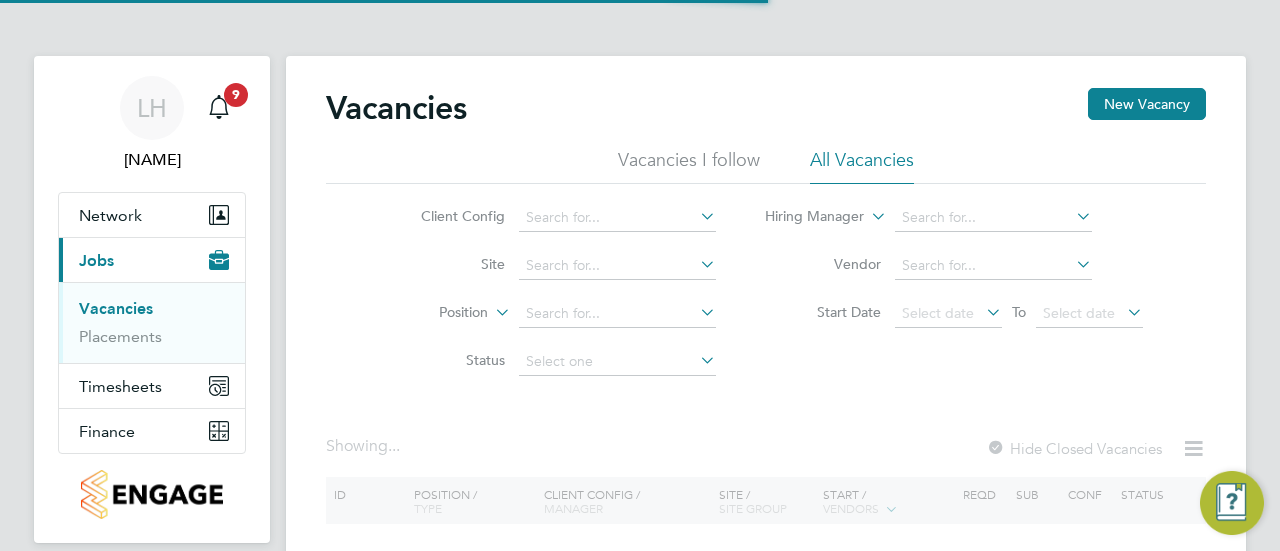 scroll, scrollTop: 0, scrollLeft: 0, axis: both 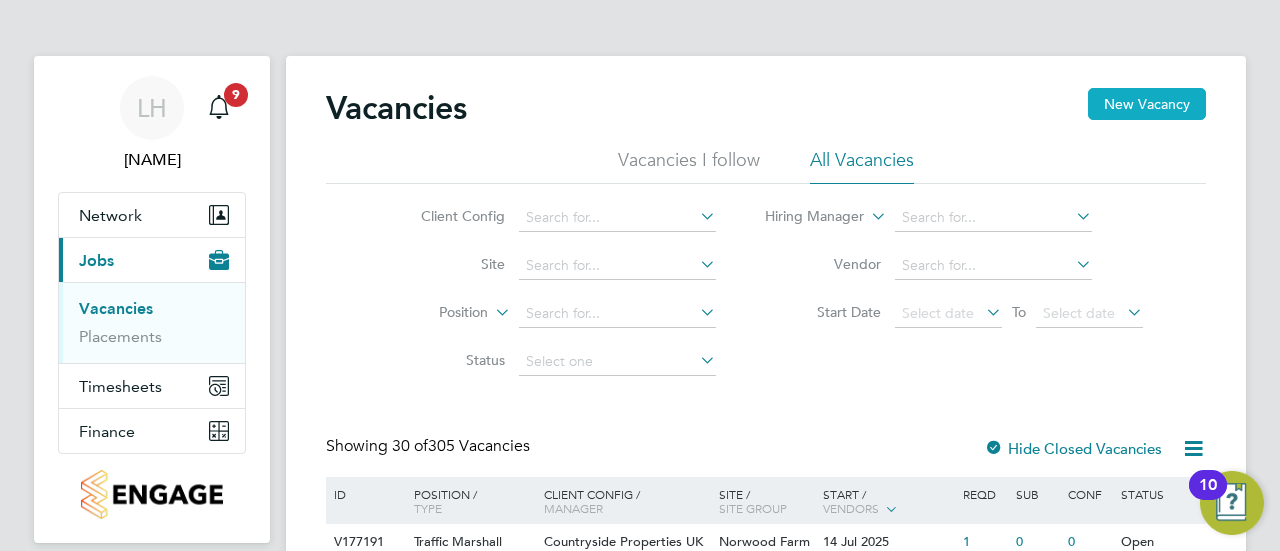 click on "New Vacancy" 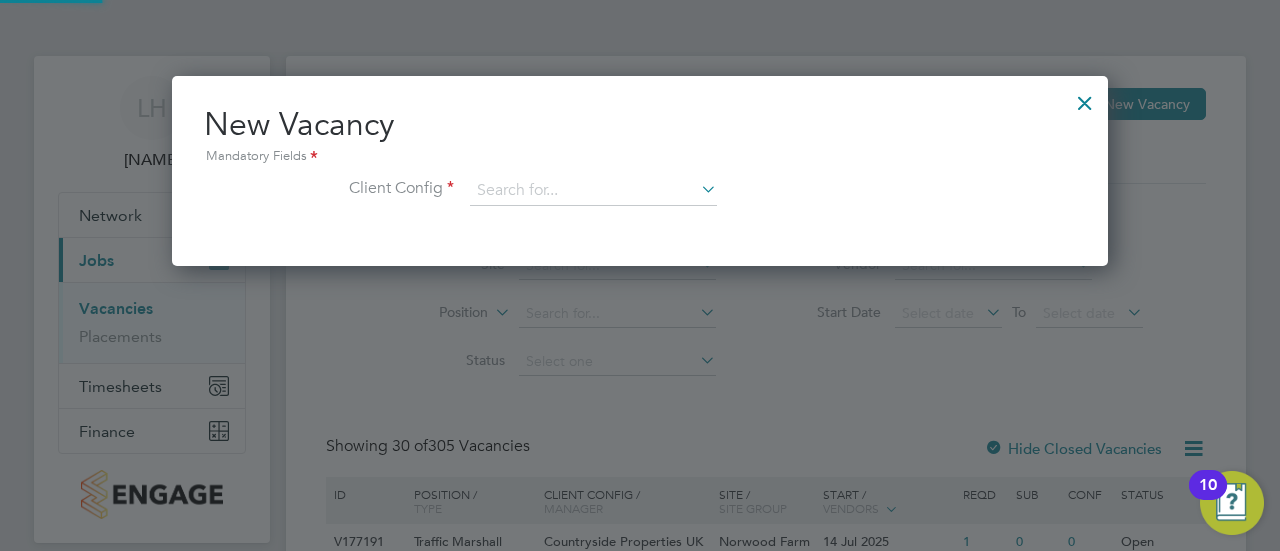 scroll, scrollTop: 10, scrollLeft: 10, axis: both 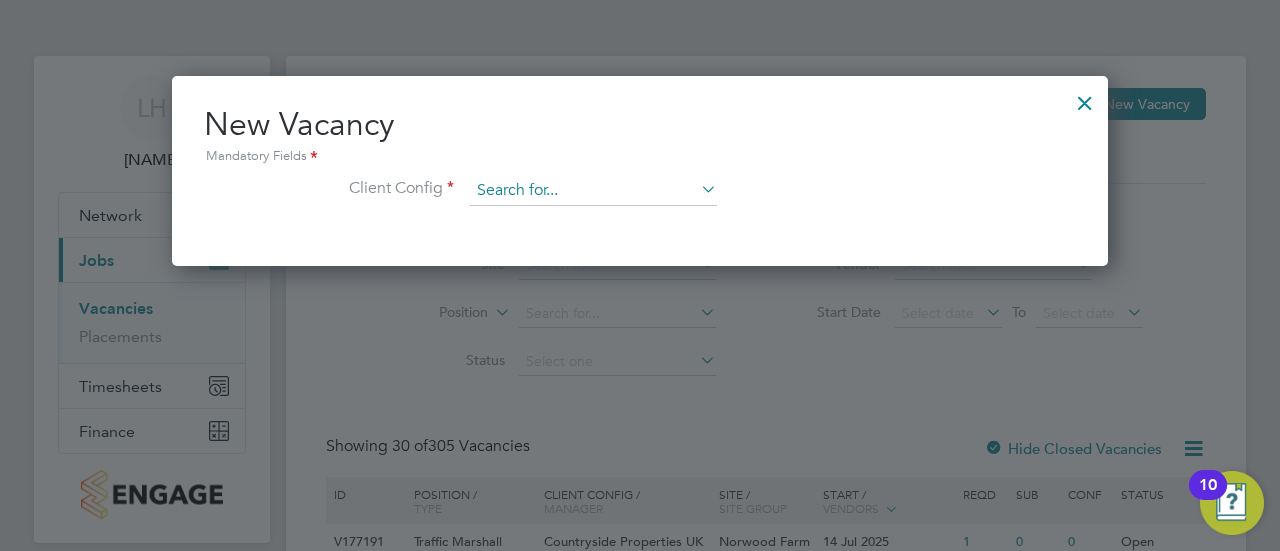 click at bounding box center (593, 191) 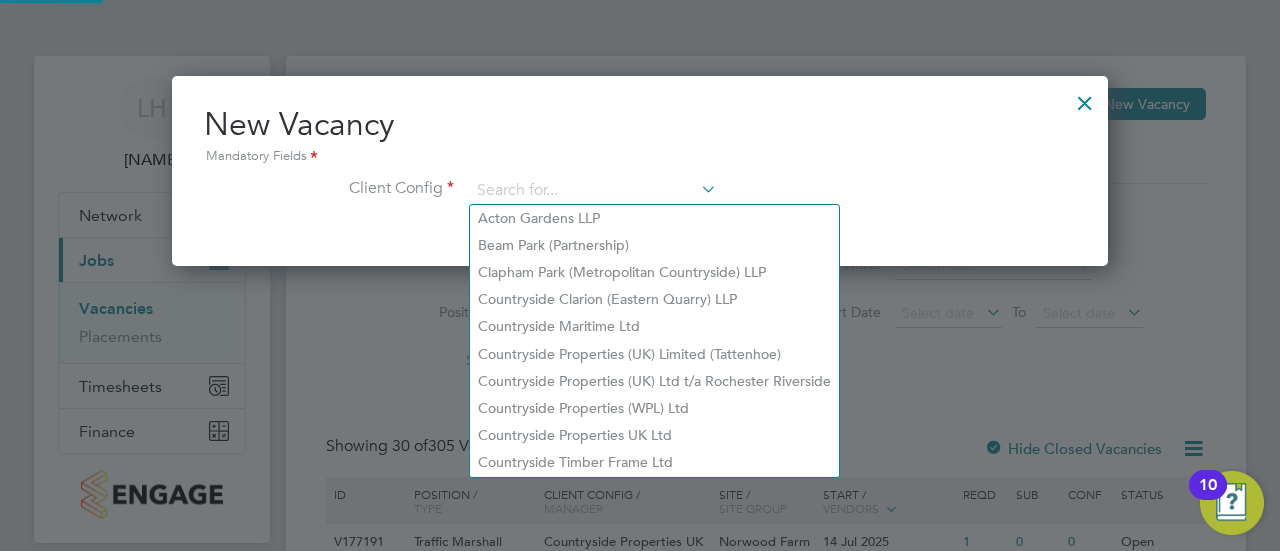 click on "Mandatory Fields" at bounding box center [640, 157] 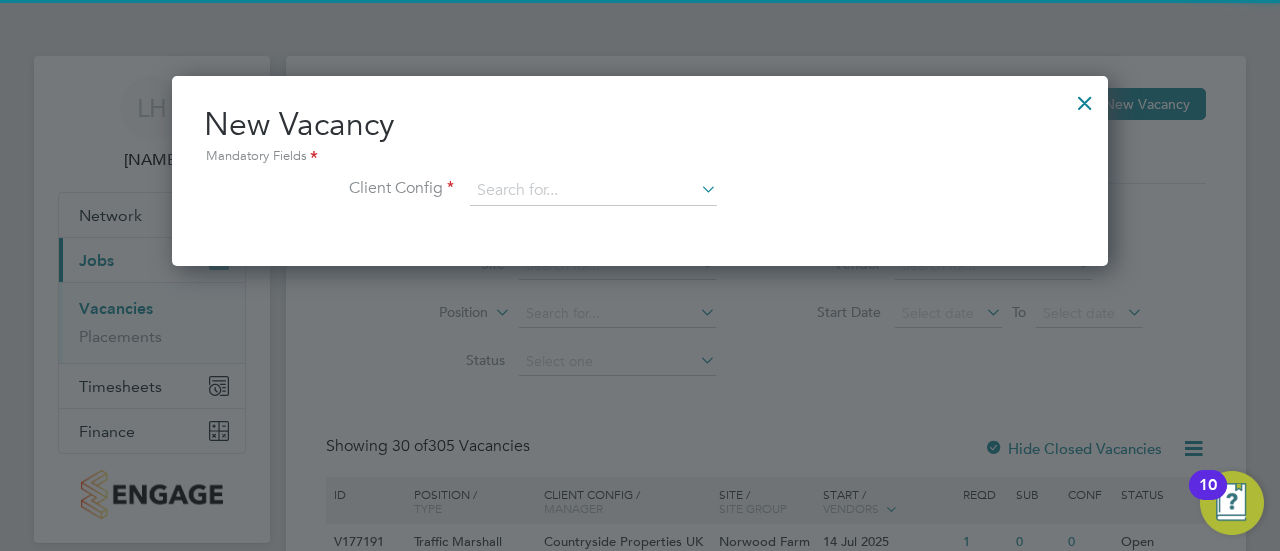 click on "New Vacancy Mandatory Fields Client Config" at bounding box center (640, 165) 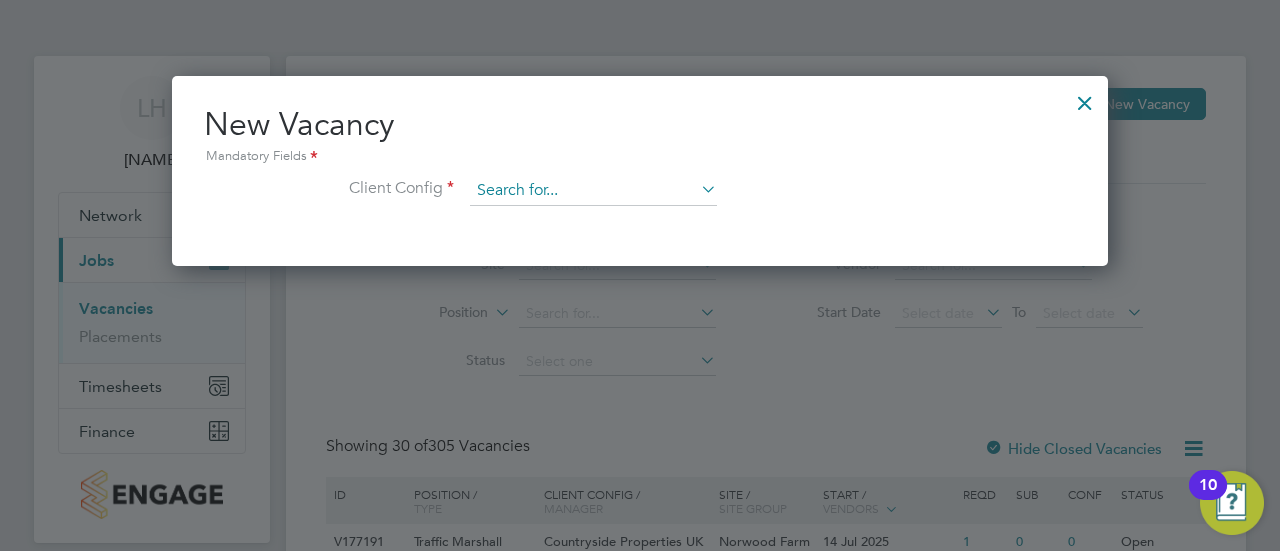 click at bounding box center [593, 191] 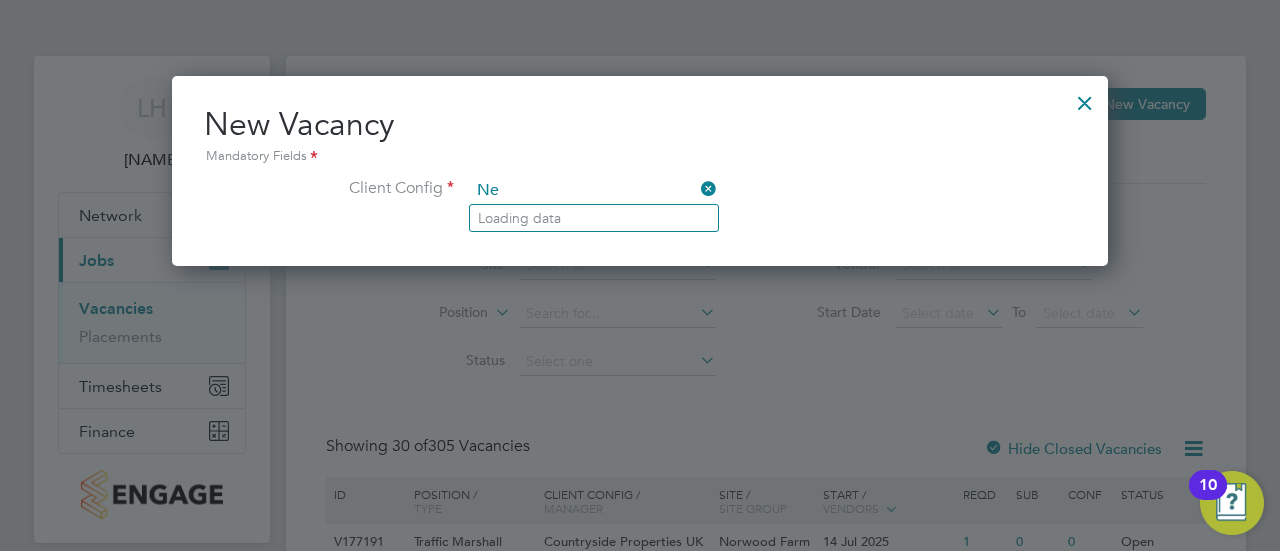 type on "N" 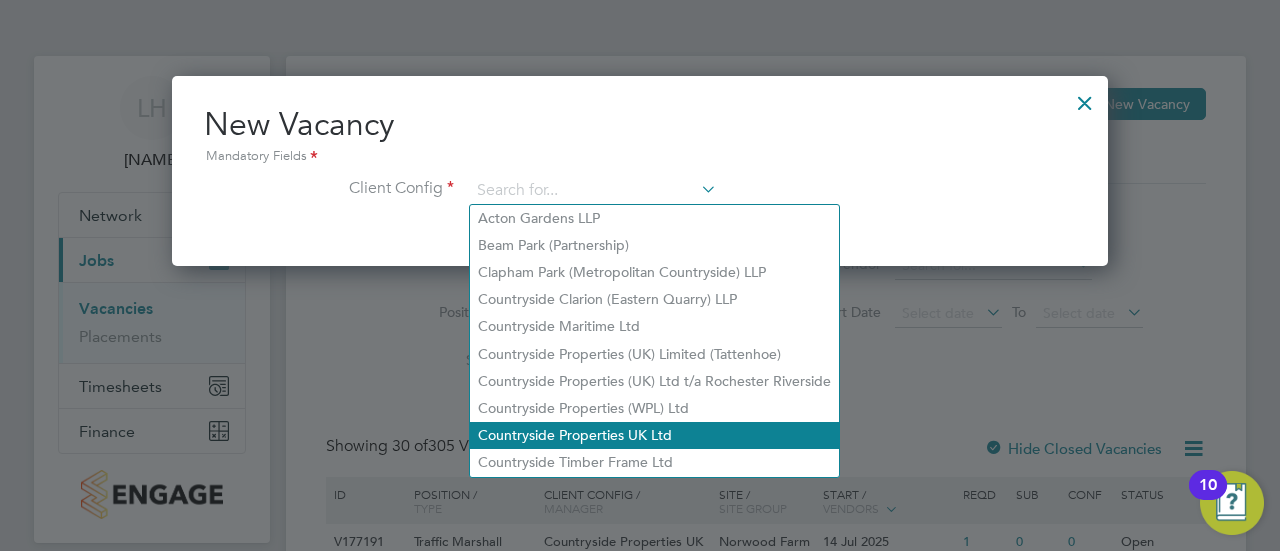 click on "Countryside Properties UK Ltd" 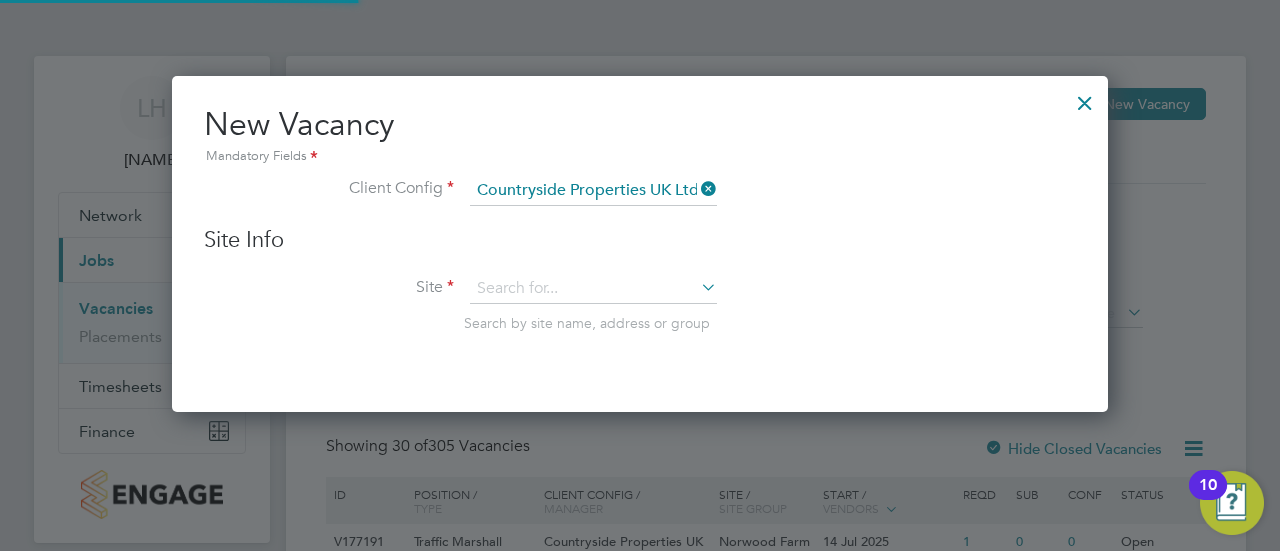 scroll, scrollTop: 10, scrollLeft: 10, axis: both 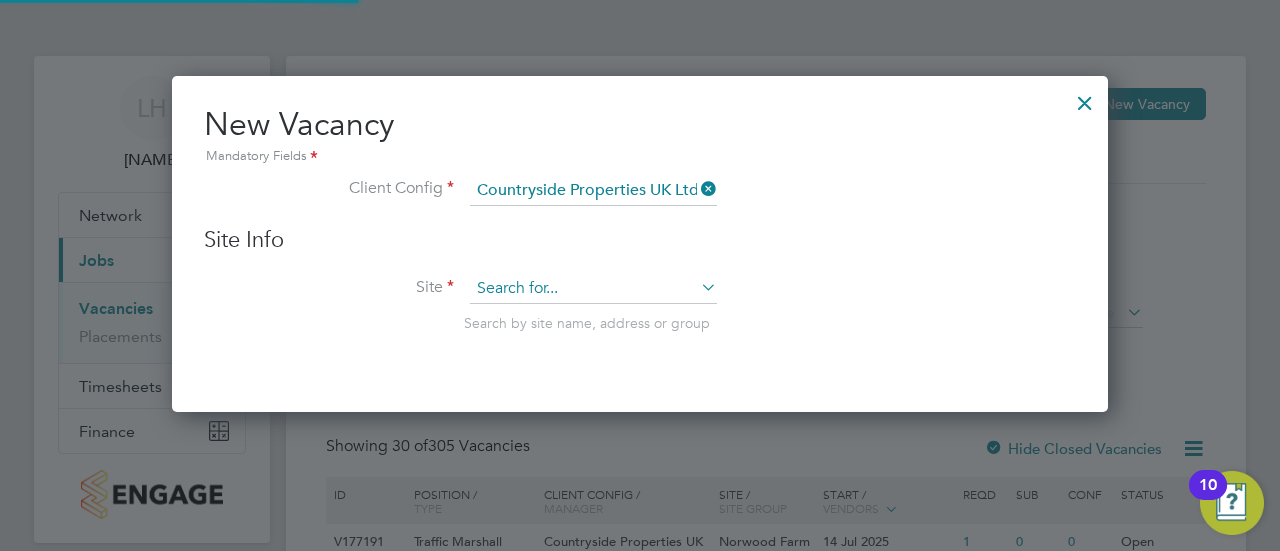 click at bounding box center [593, 289] 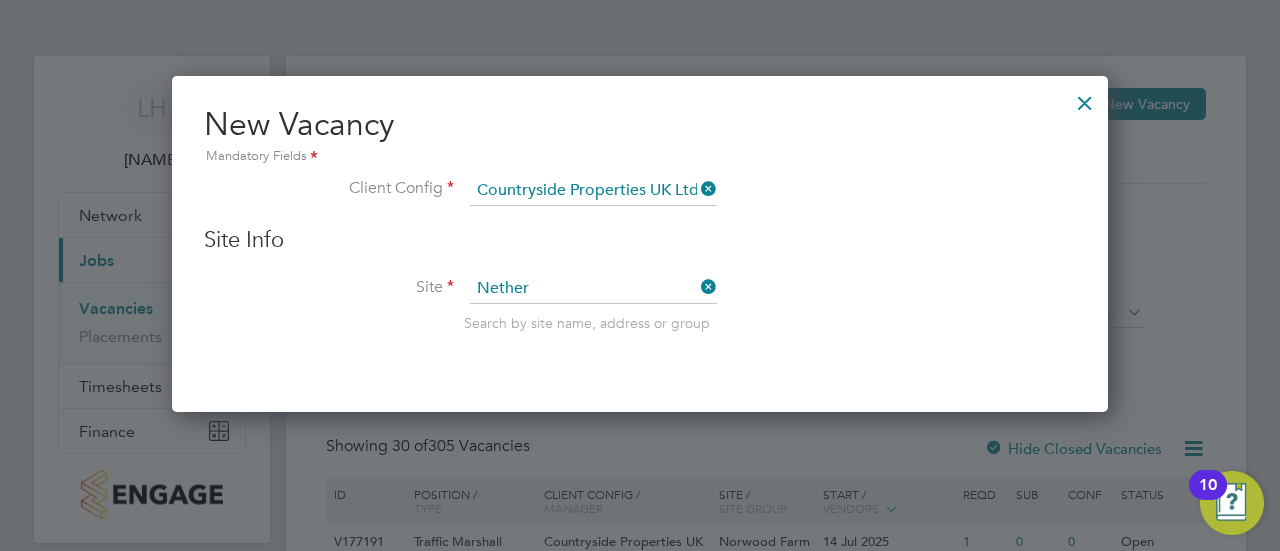 click on "Nether hampton / Chapel Gate" 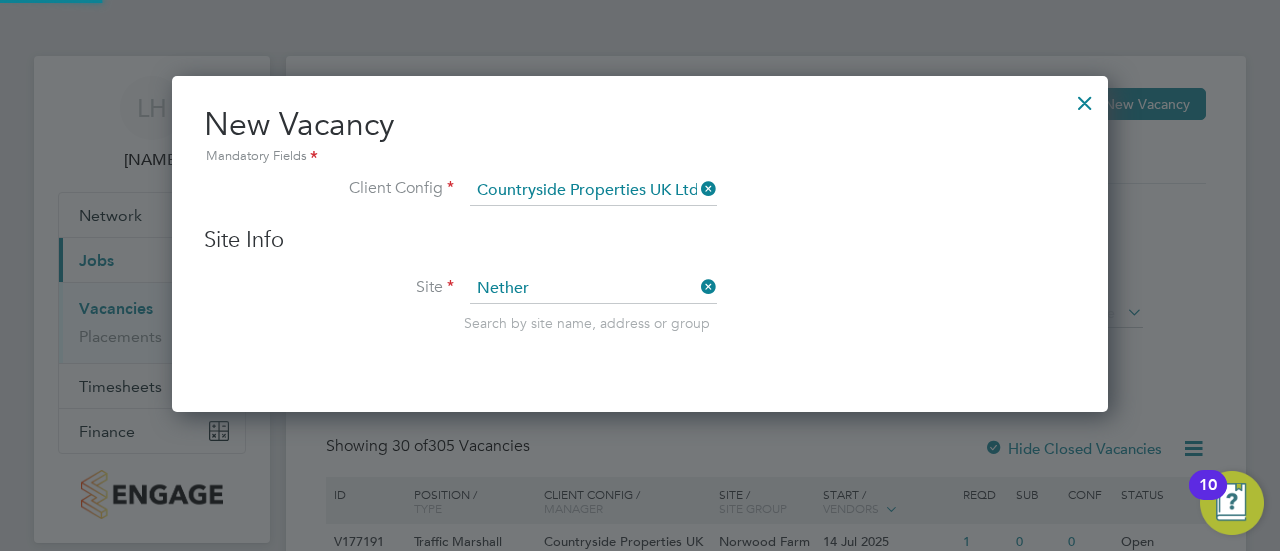 click on "Search by site name, address or group" at bounding box center (770, 323) 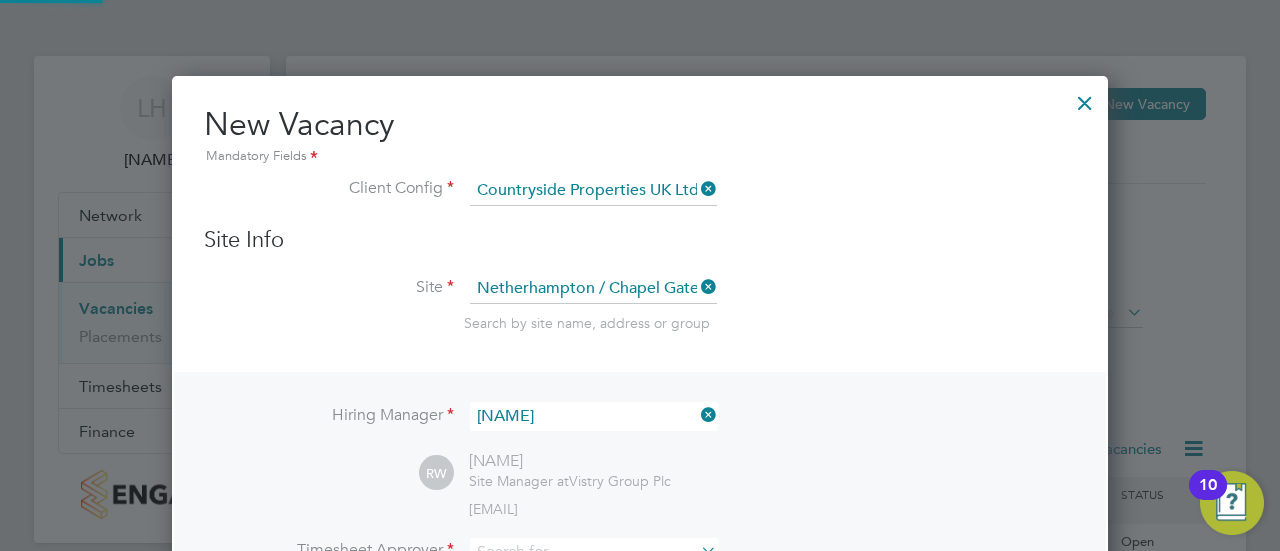 scroll, scrollTop: 10, scrollLeft: 10, axis: both 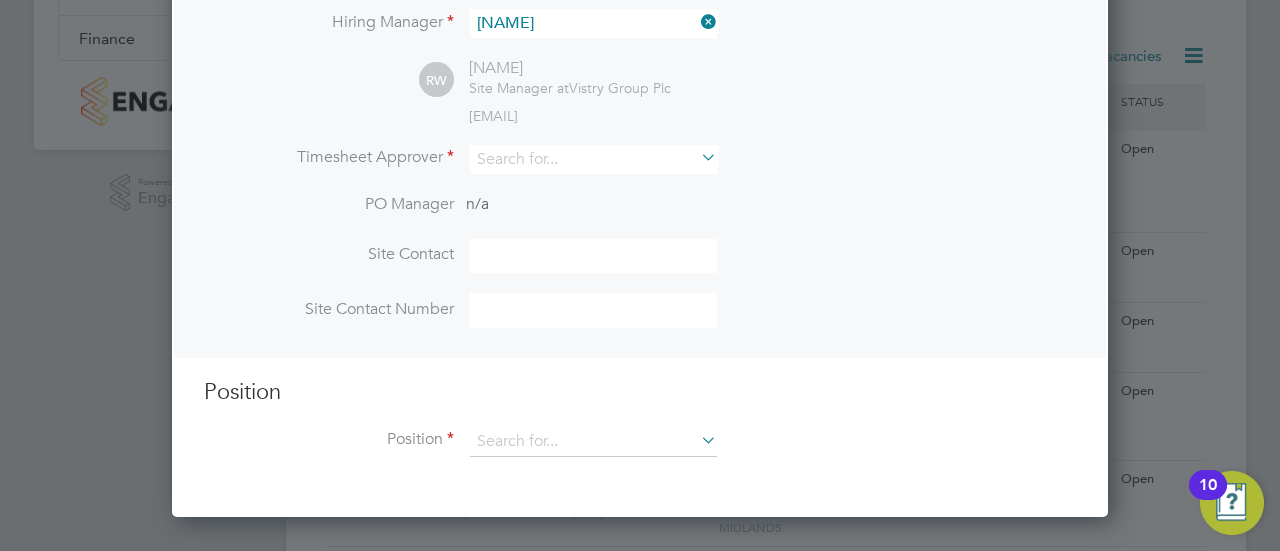click on "[NAME]" at bounding box center [593, 23] 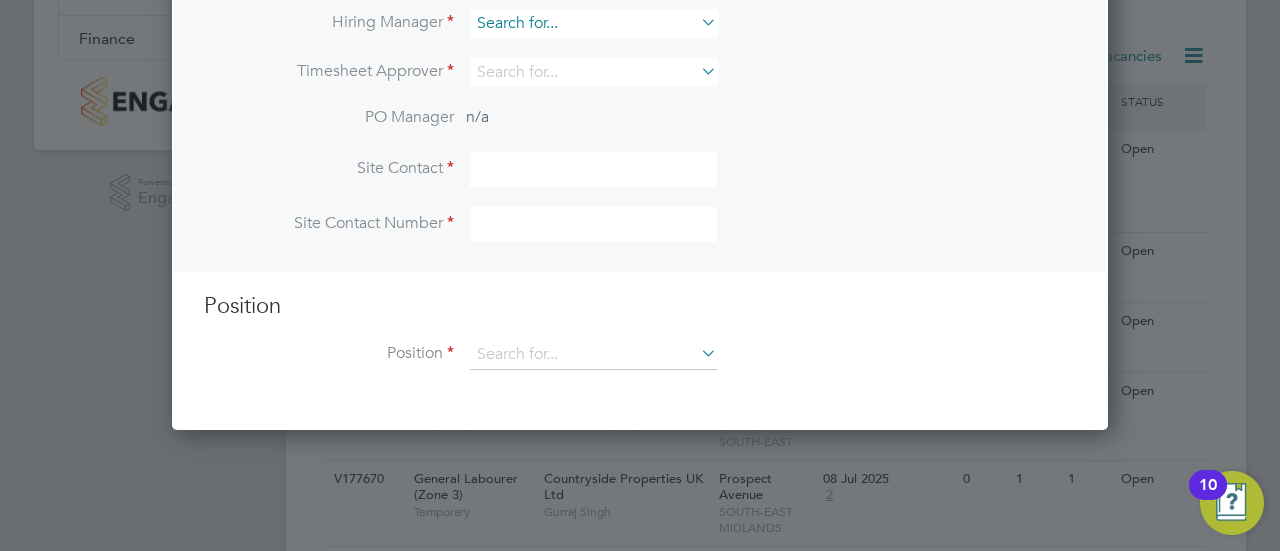 scroll, scrollTop: 744, scrollLeft: 936, axis: both 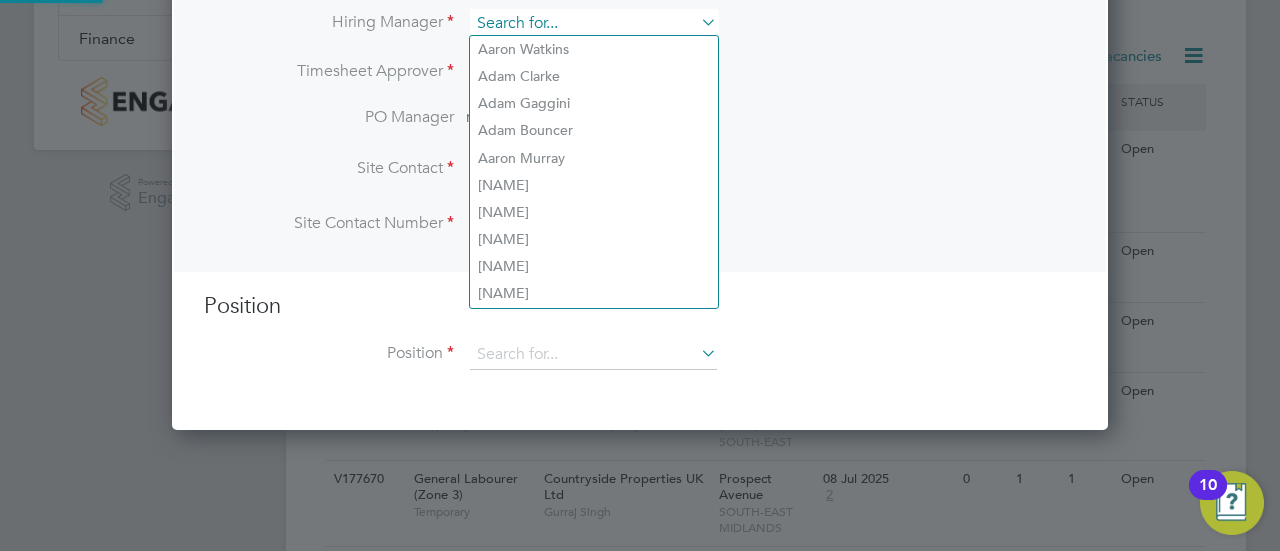 click at bounding box center (593, 23) 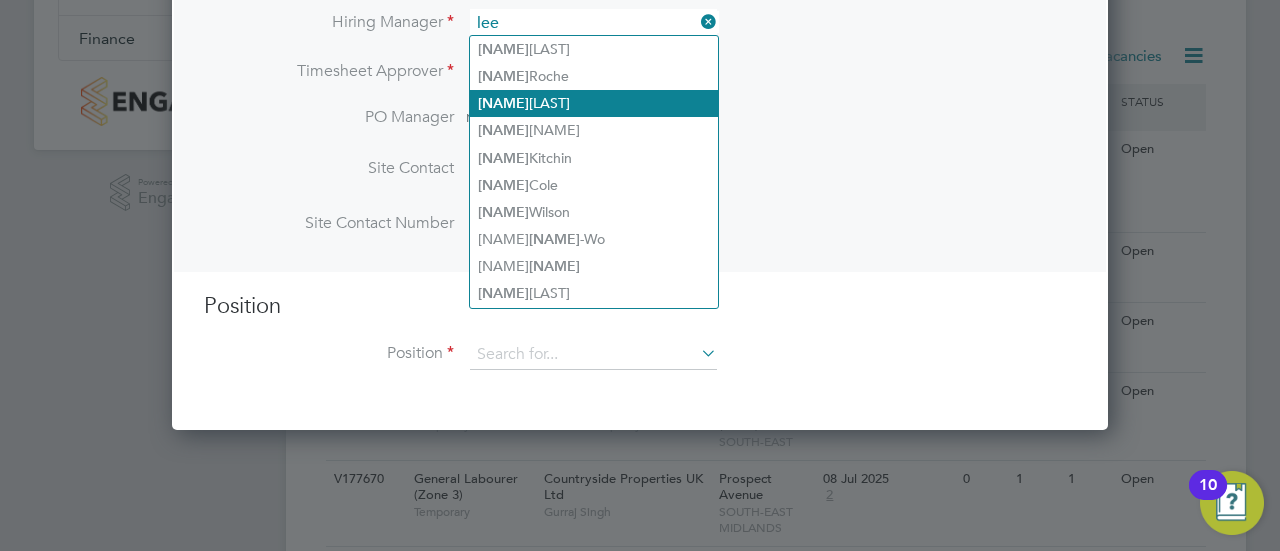 click on "[NAME]" 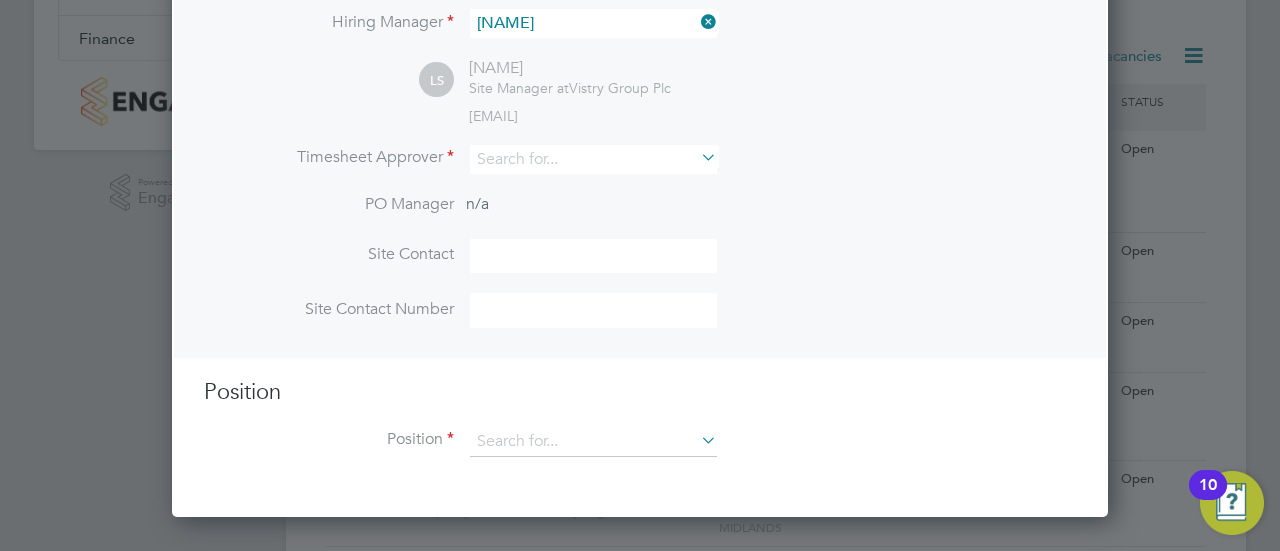 scroll, scrollTop: 10, scrollLeft: 10, axis: both 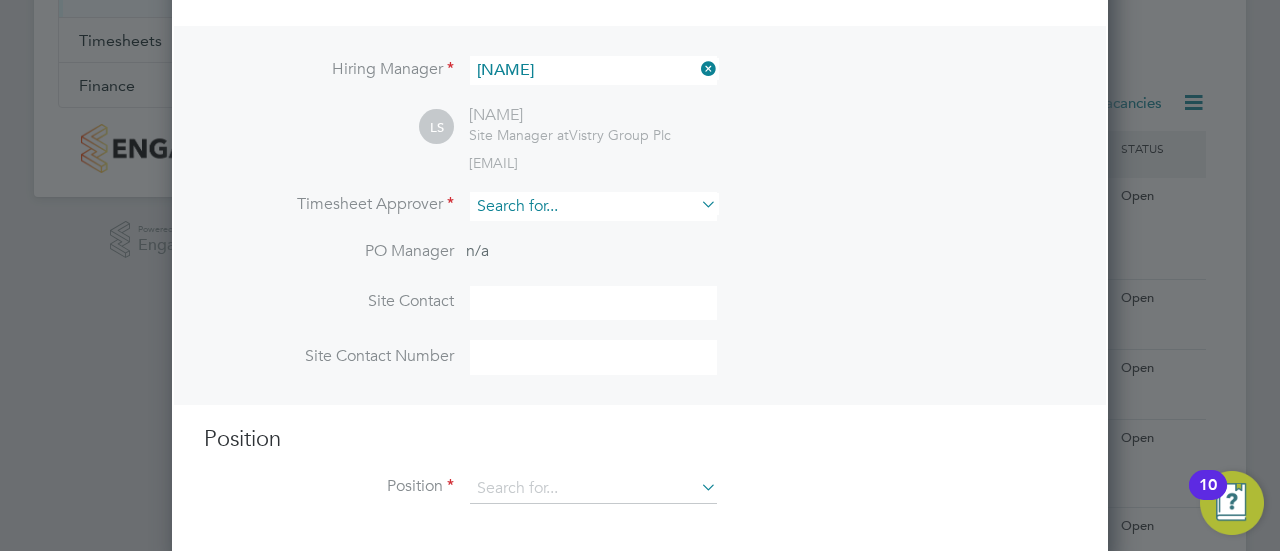 click at bounding box center [593, 206] 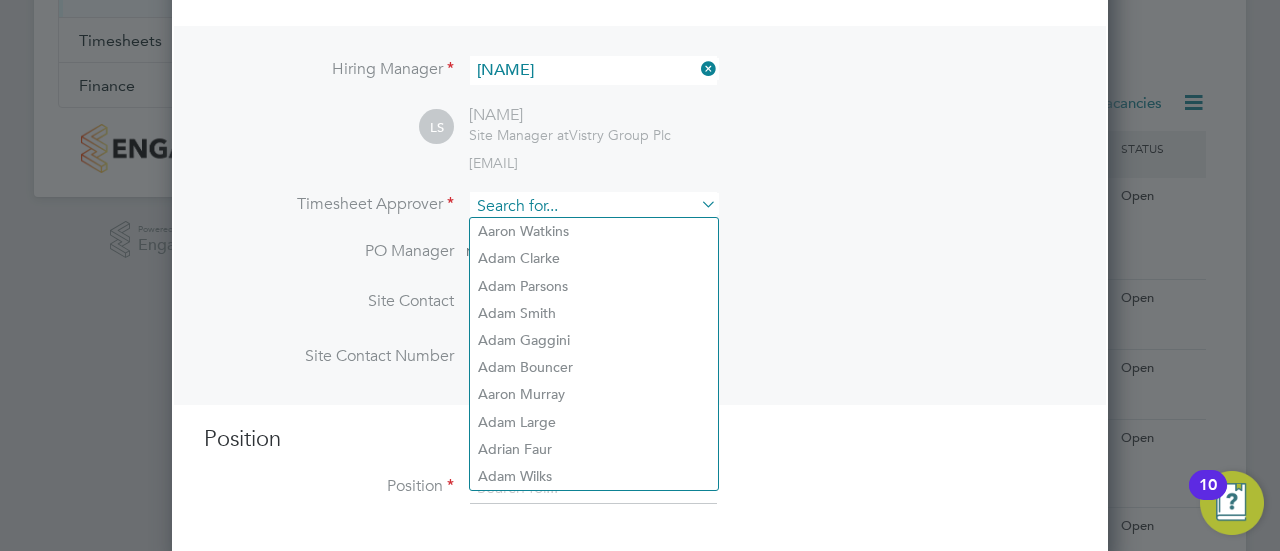 click at bounding box center [593, 206] 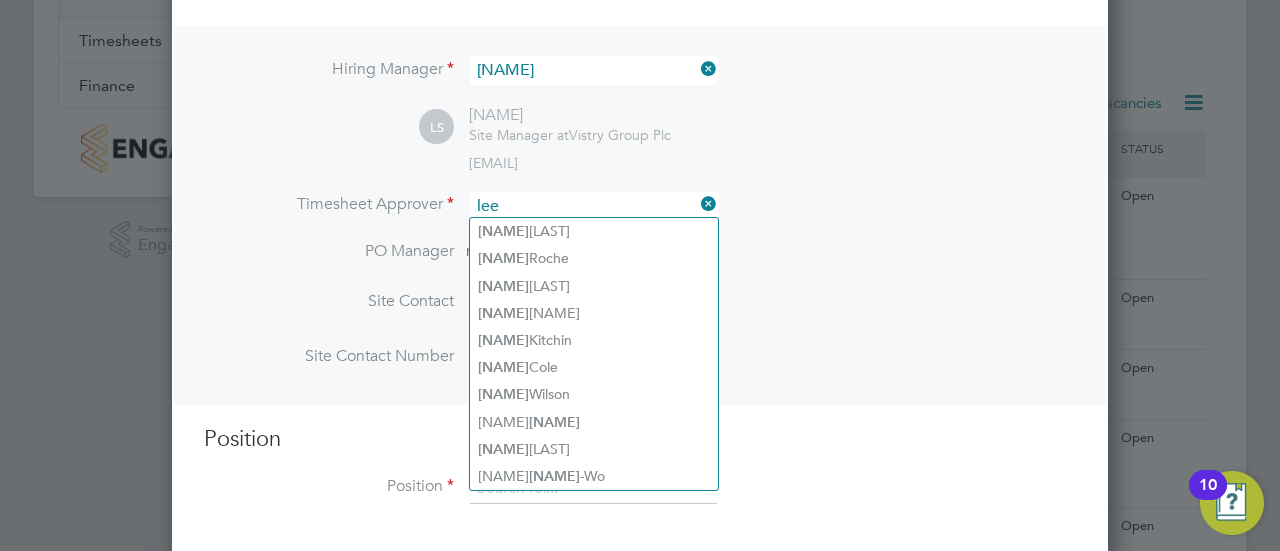 type on "lee" 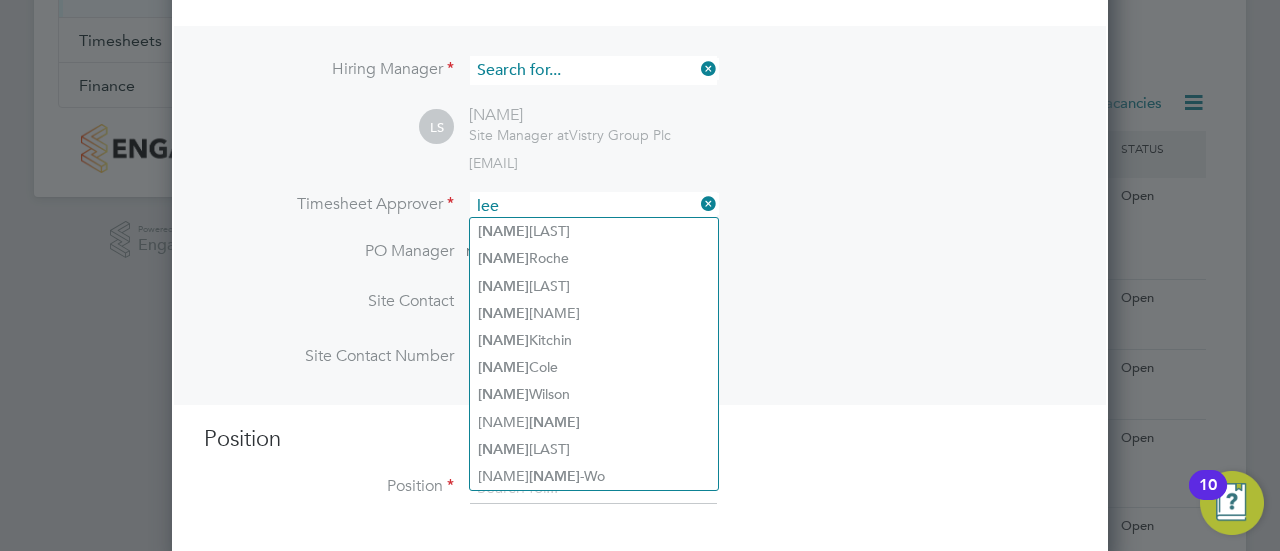 click at bounding box center (593, 70) 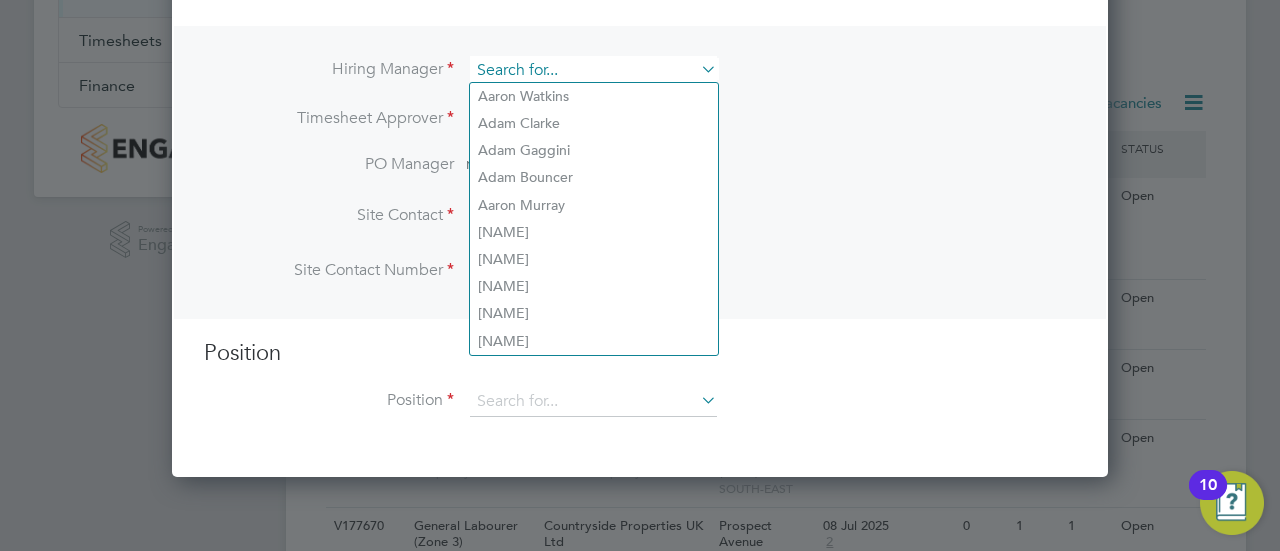 type 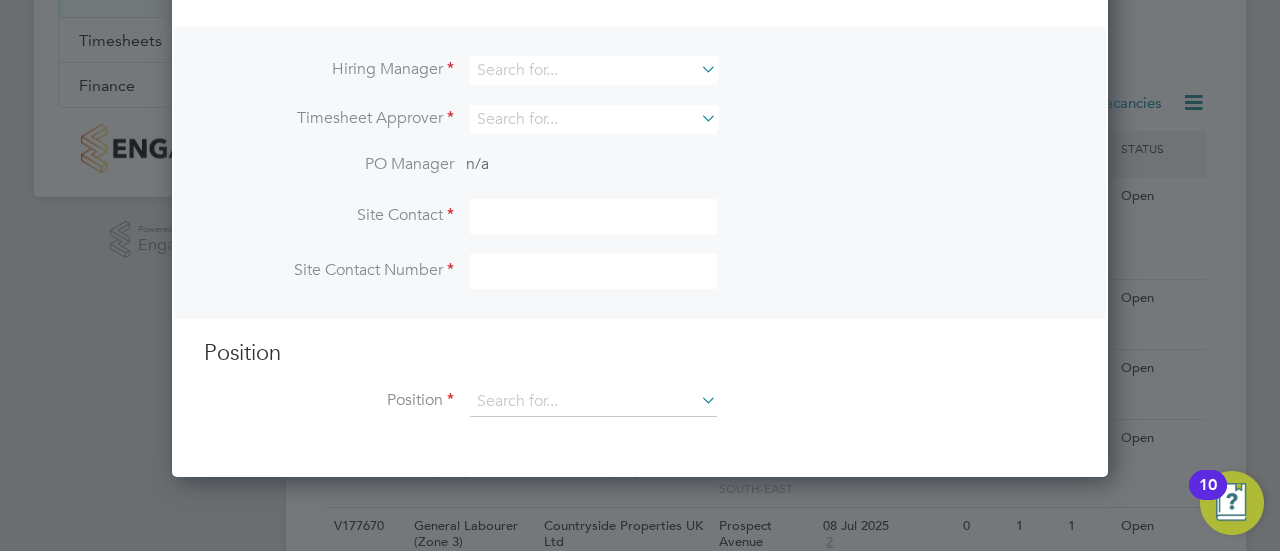 click on "Timesheet Approver" at bounding box center [640, 129] 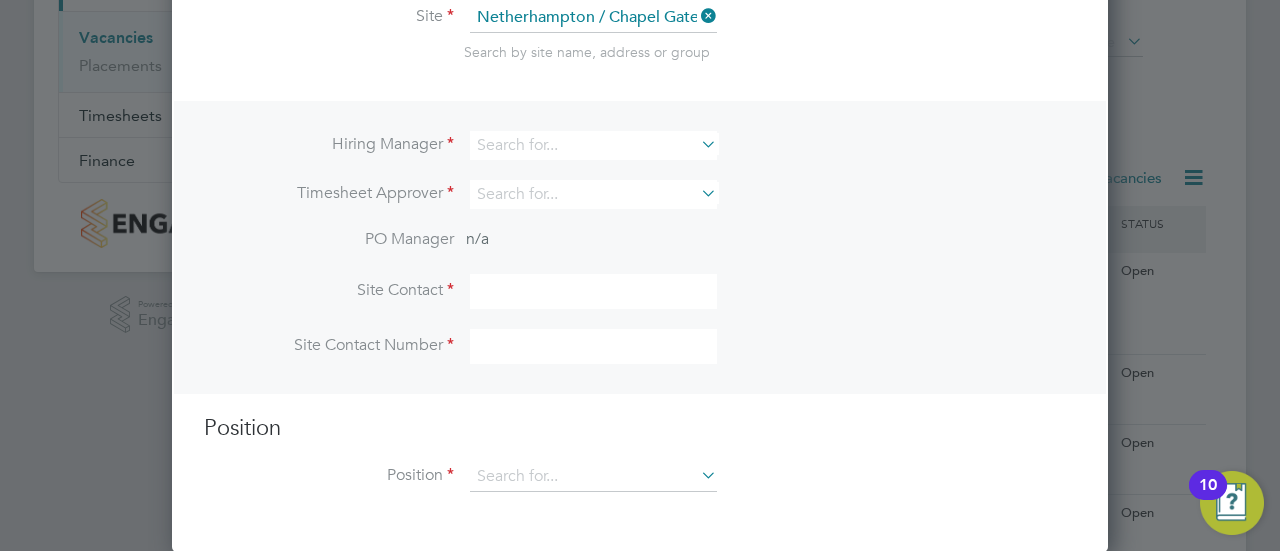 scroll, scrollTop: 270, scrollLeft: 0, axis: vertical 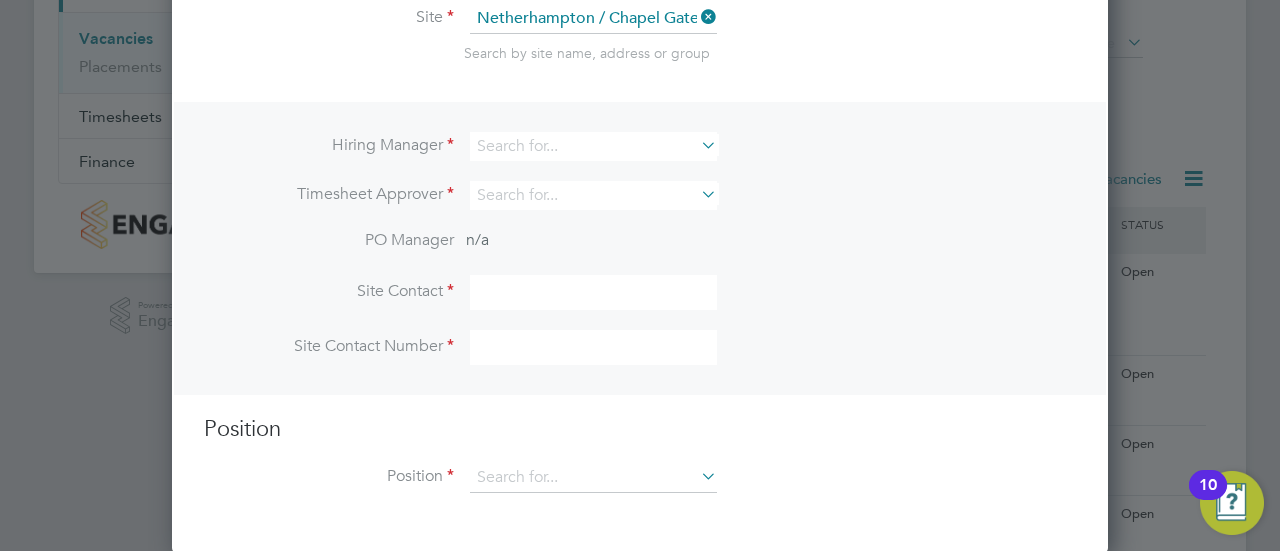 click on "Hiring Manager" at bounding box center [640, 156] 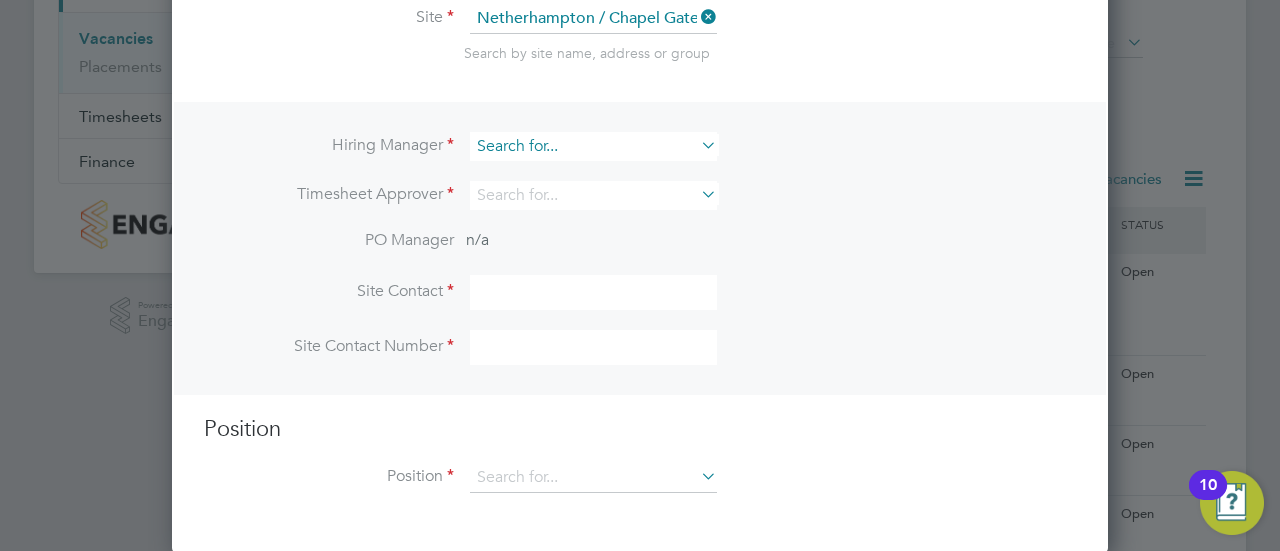click at bounding box center [593, 146] 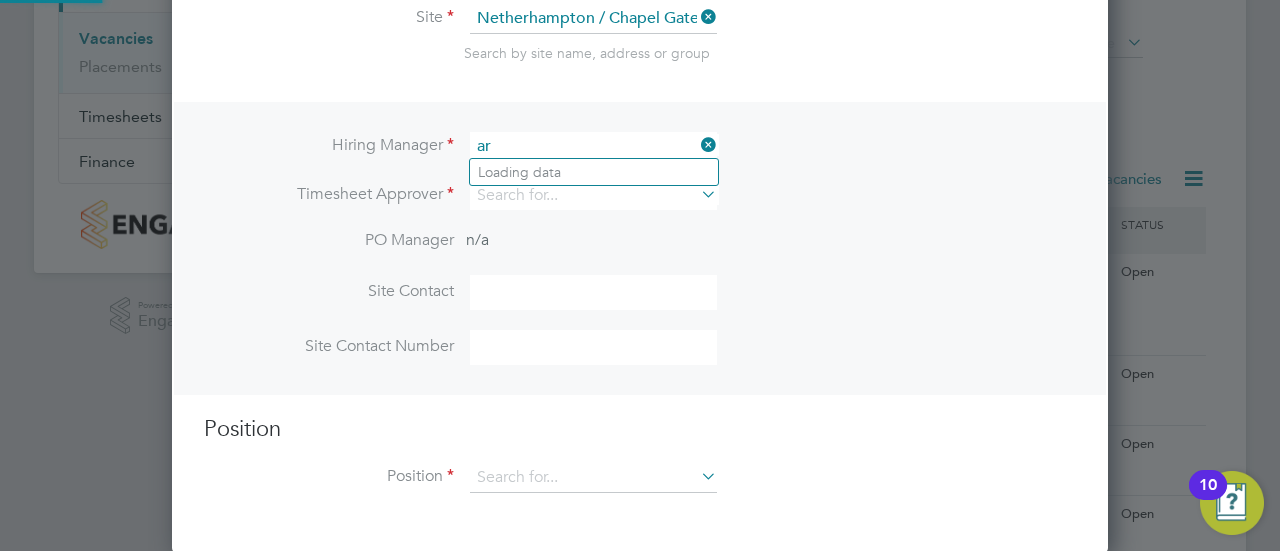 type on "a" 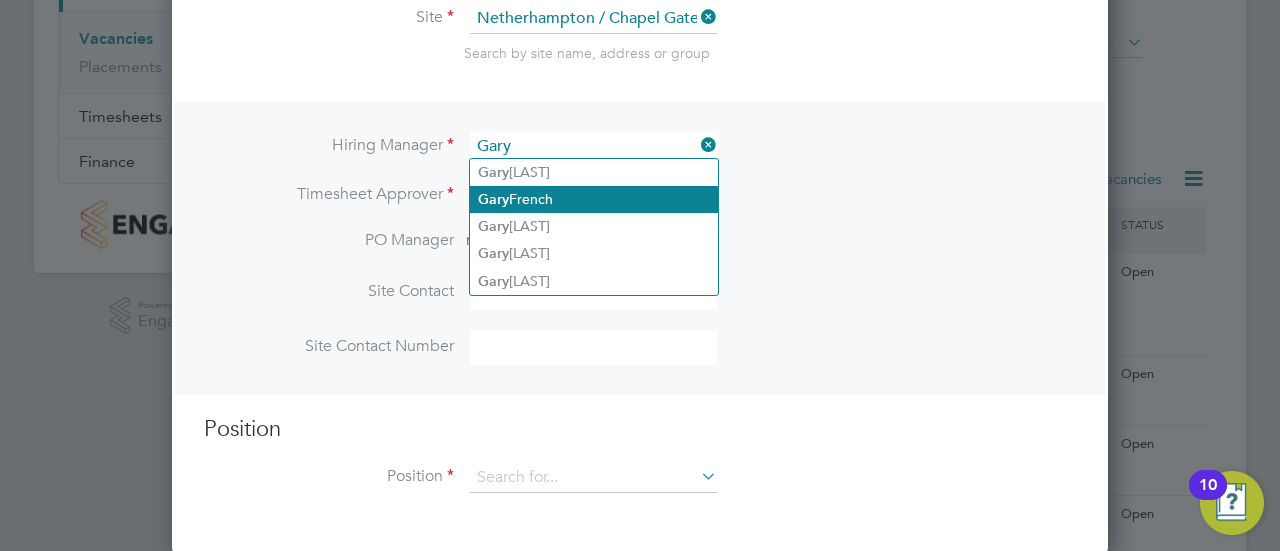 click on "[NAME]" 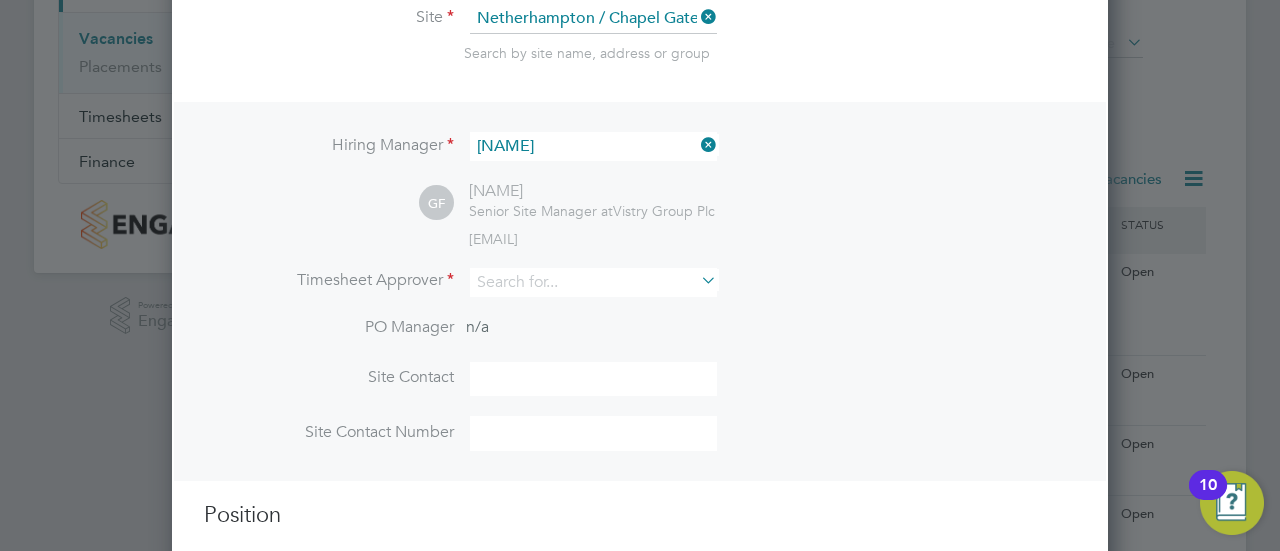 scroll, scrollTop: 10, scrollLeft: 10, axis: both 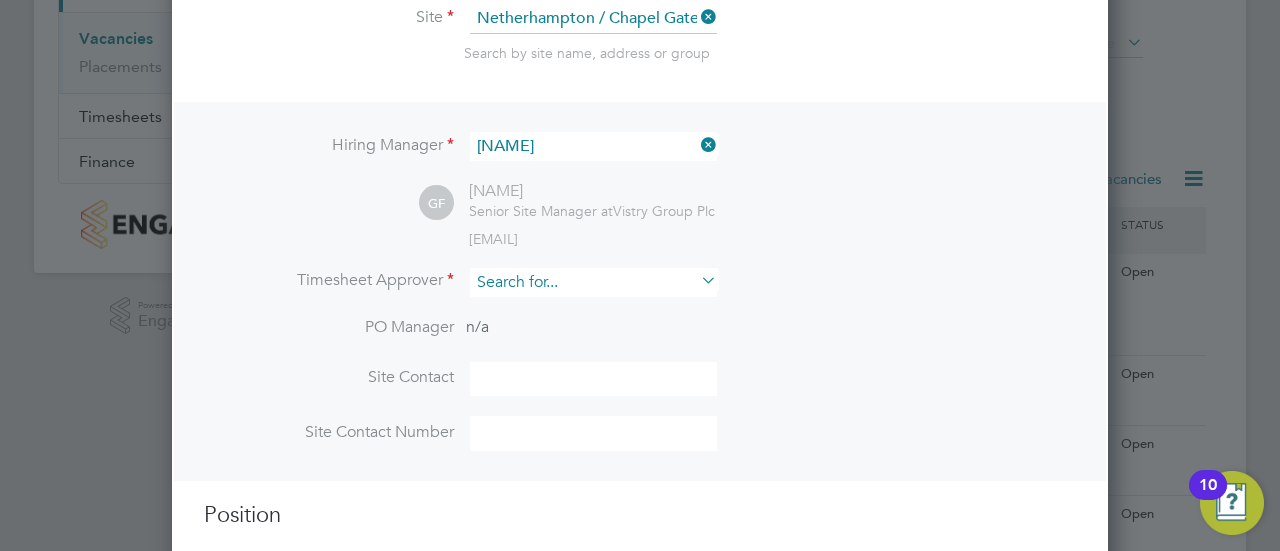 click at bounding box center [593, 282] 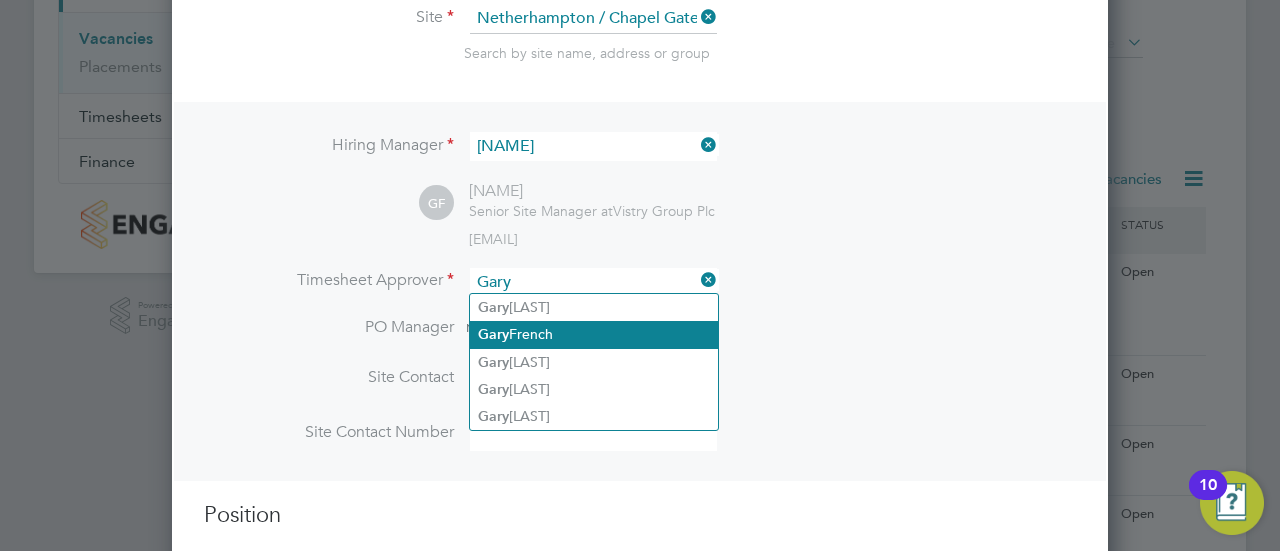 click on "[NAME]" 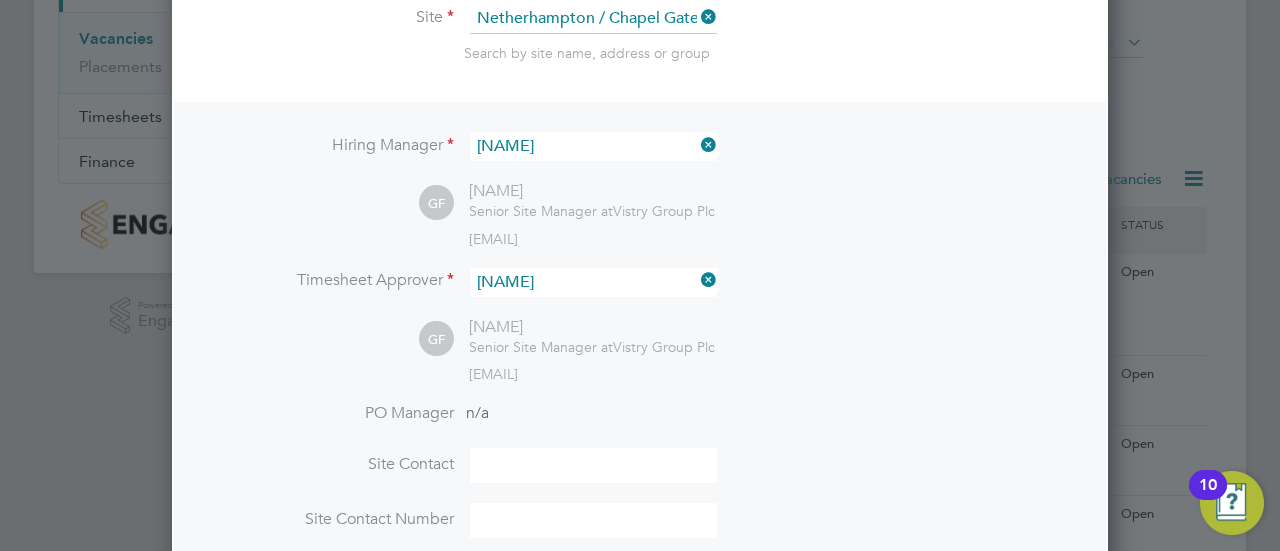 scroll, scrollTop: 10, scrollLeft: 10, axis: both 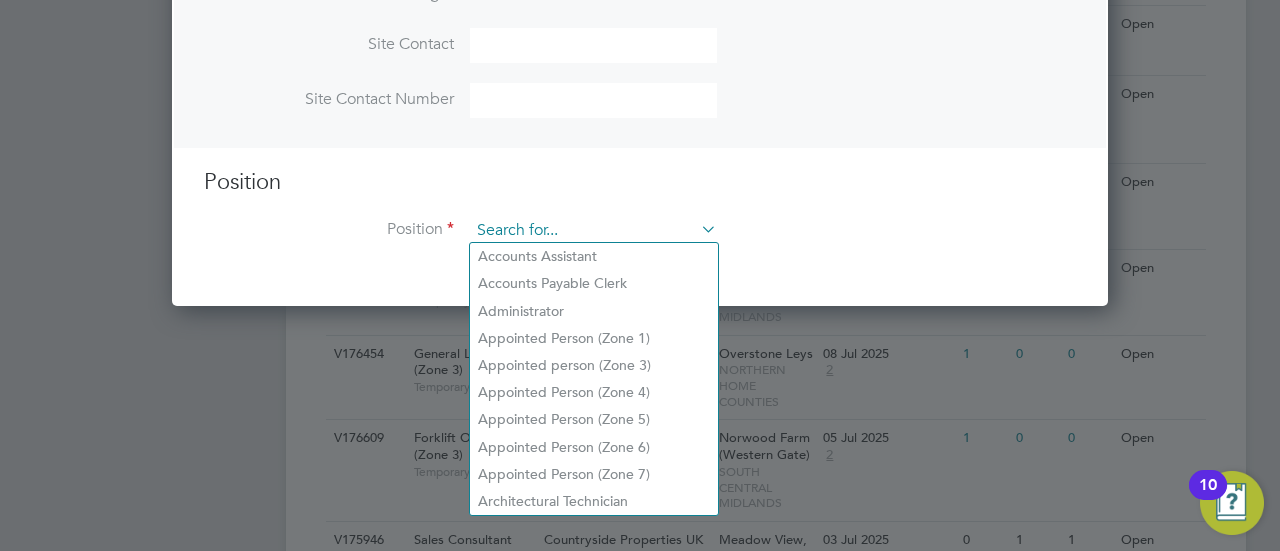 click at bounding box center [593, 231] 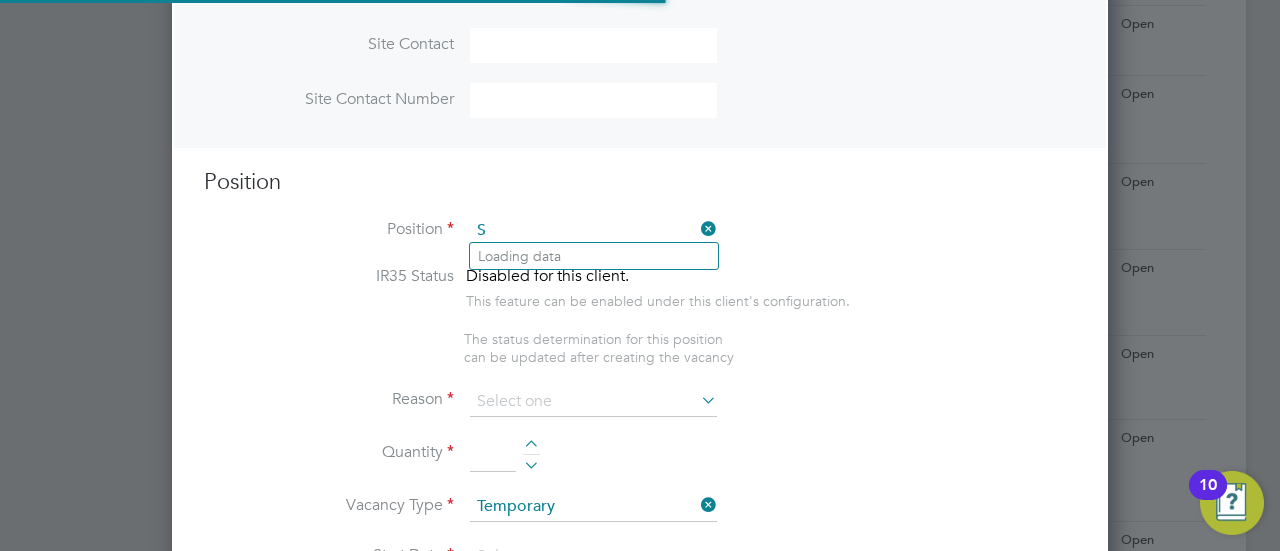 scroll, scrollTop: 10, scrollLeft: 10, axis: both 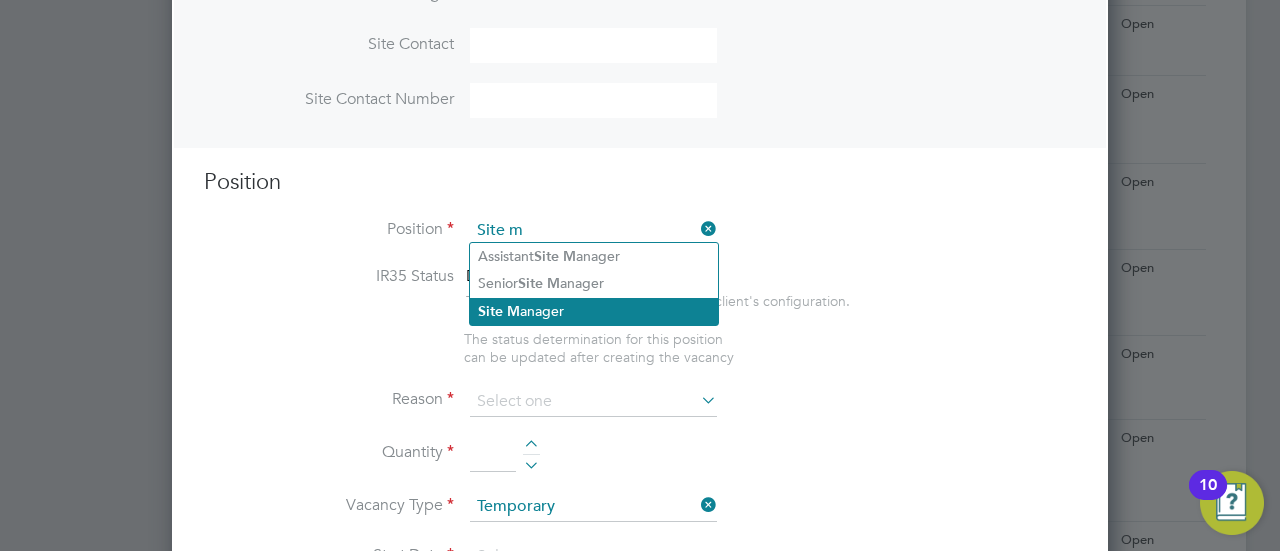 click on "Site   M anager" 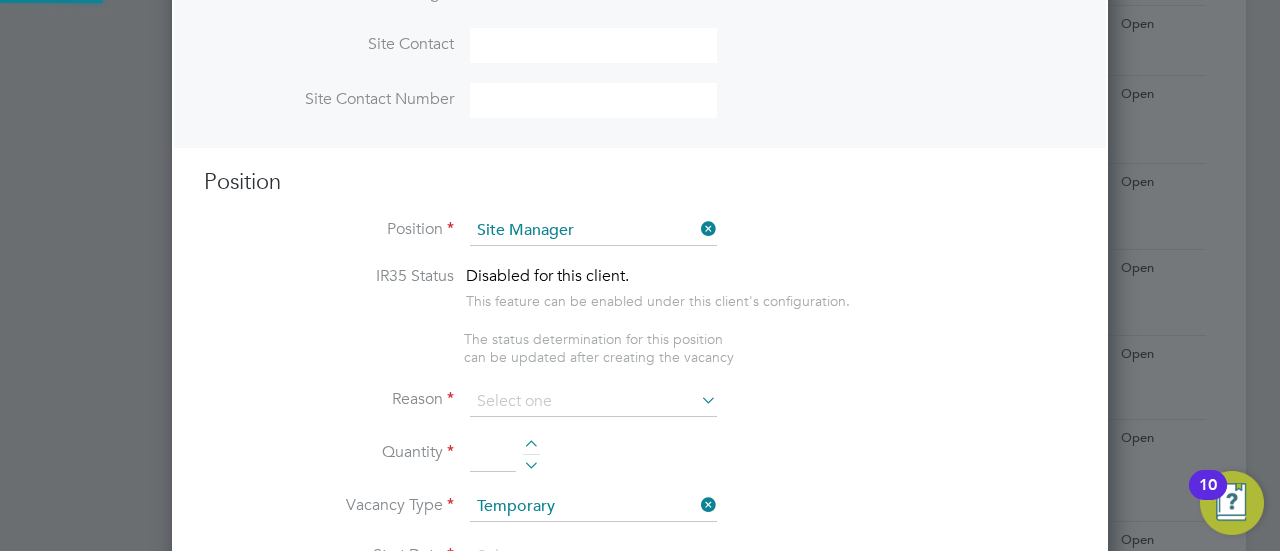 type on "•	Loremip dolo sitam con adipisc eli se doeiusmodt inci utl etdolore magnaaliqua; enimadmi, veniamquisnost, exercit, ULLA laborisnisia exe.
•	Commodoc duisaute ir inre volu vel essecil fugiatnul & pariatu excepteu si Occaec Cupi Nonp.
•	Suntculp q offici deserunt mollit an ide Laborumpersp Undeomn / Istenat Errorvo.
•	Accusa dolorem lau totamrem ap eaq ipsaquaeab il inventore & veritat qua architectobea vit dictaexpl ne enimipsamq vo a autoditfugit cons magnidol.
•	Eosrati seq nesciunt, n.p. qui-dolor, adipisc numquameiusm tem incidu magnamqu etia minus solutanobis.
•	Eligend opti cumq nihil impeditquo pla facerepo as rep tempo au quibus offi debit rer necessi sa even volu rep recusanda ita earu hictenetur sa delect reic voluptati & ma alia perfer.
•	Doloribu asp repell mi nost exe ullamcor sus laborio aliqu co cons quidm mo mole harumquide, rer fa expeditadi naml Temporecums’n eligendio.
•	Cumquen imp minusquo max placeatfacerep om lore, ipsumdol sita cons adi elitsed do eius temp incid utlaboreet..." 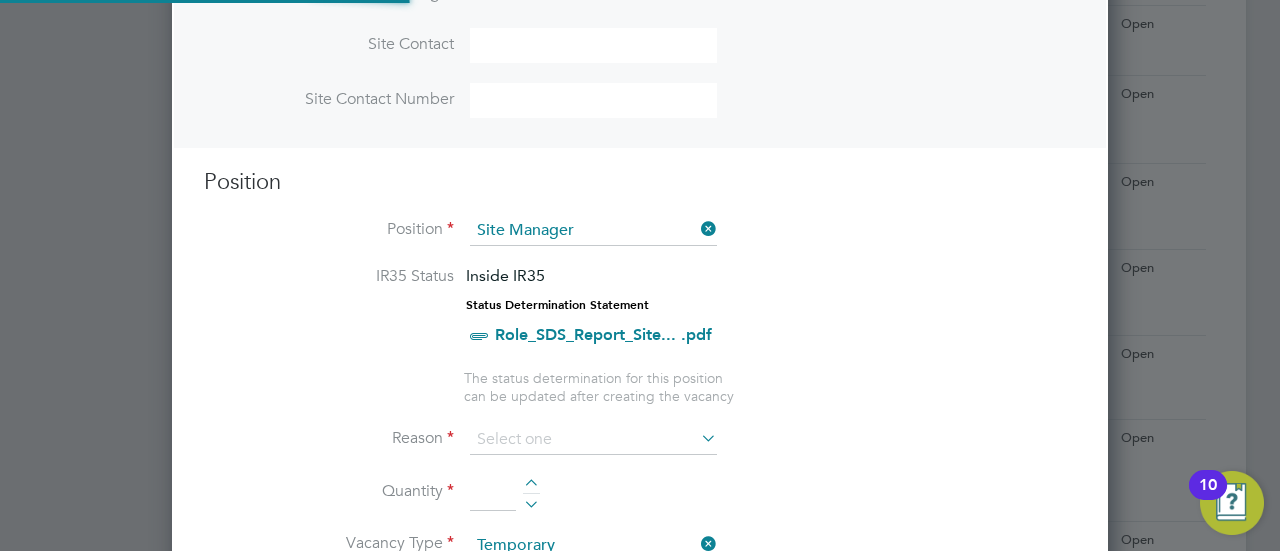 scroll, scrollTop: 10, scrollLeft: 10, axis: both 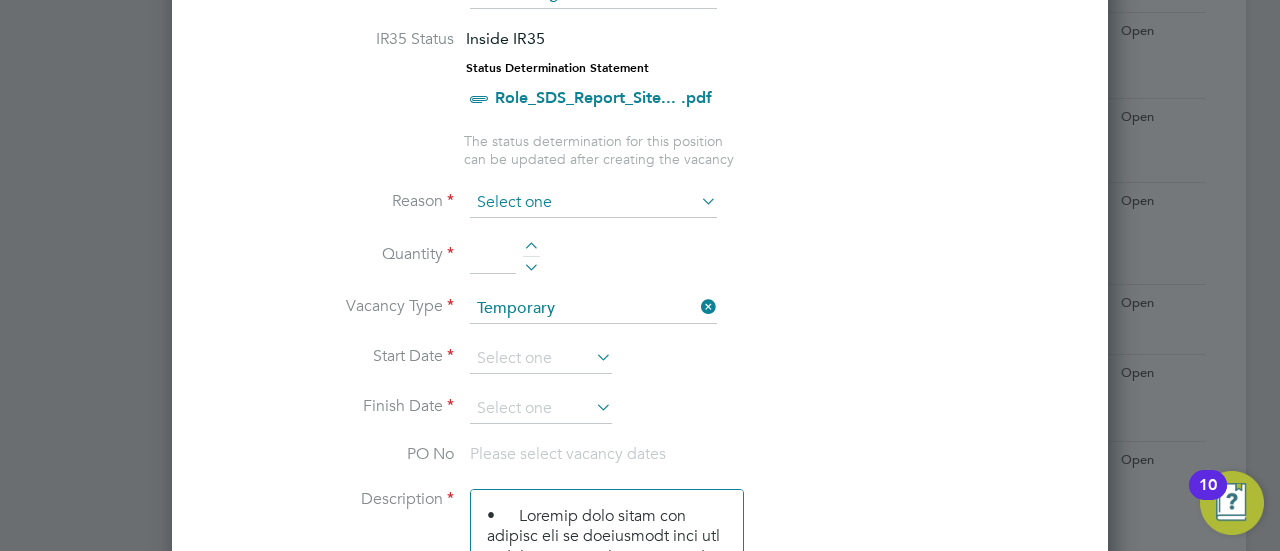 click at bounding box center (593, 203) 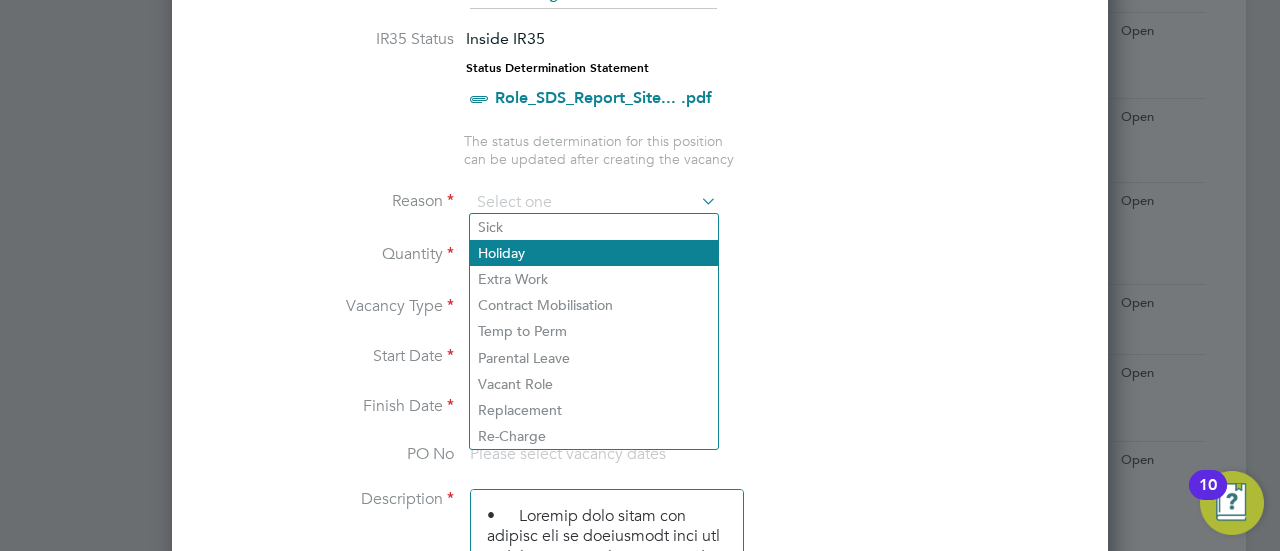 click on "Holiday" 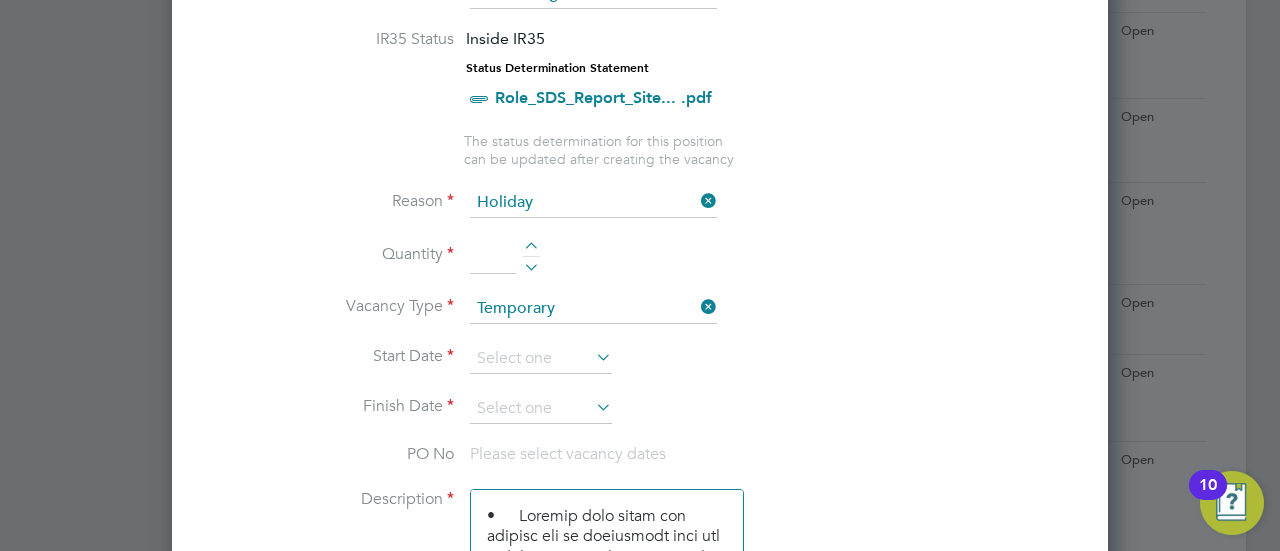click on "Quantity" at bounding box center [640, 266] 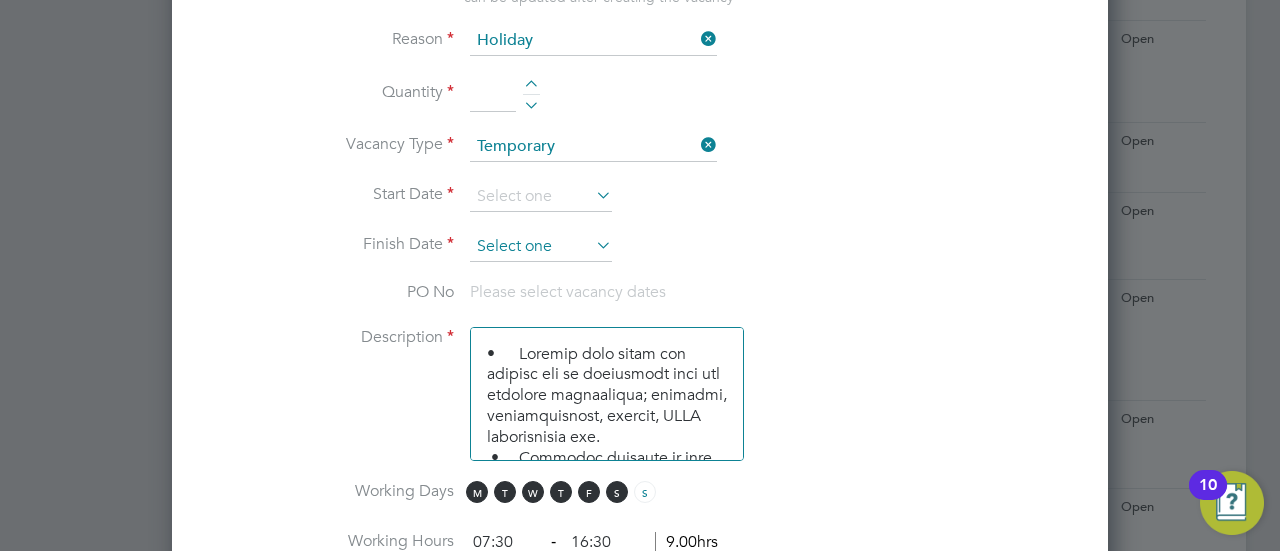 scroll, scrollTop: 1094, scrollLeft: 0, axis: vertical 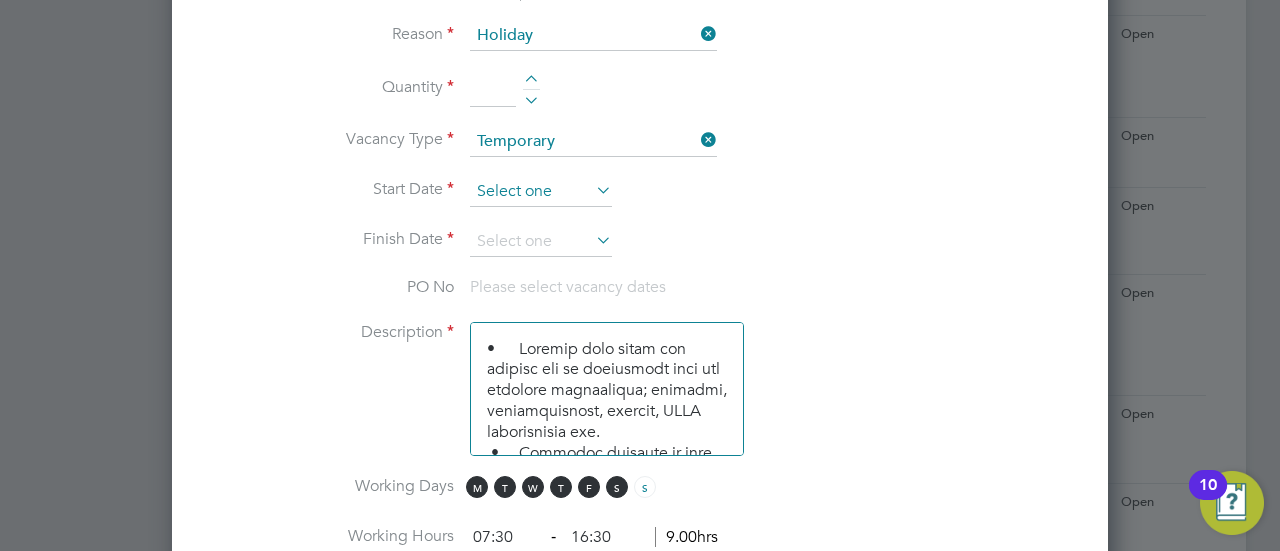 click at bounding box center [541, 192] 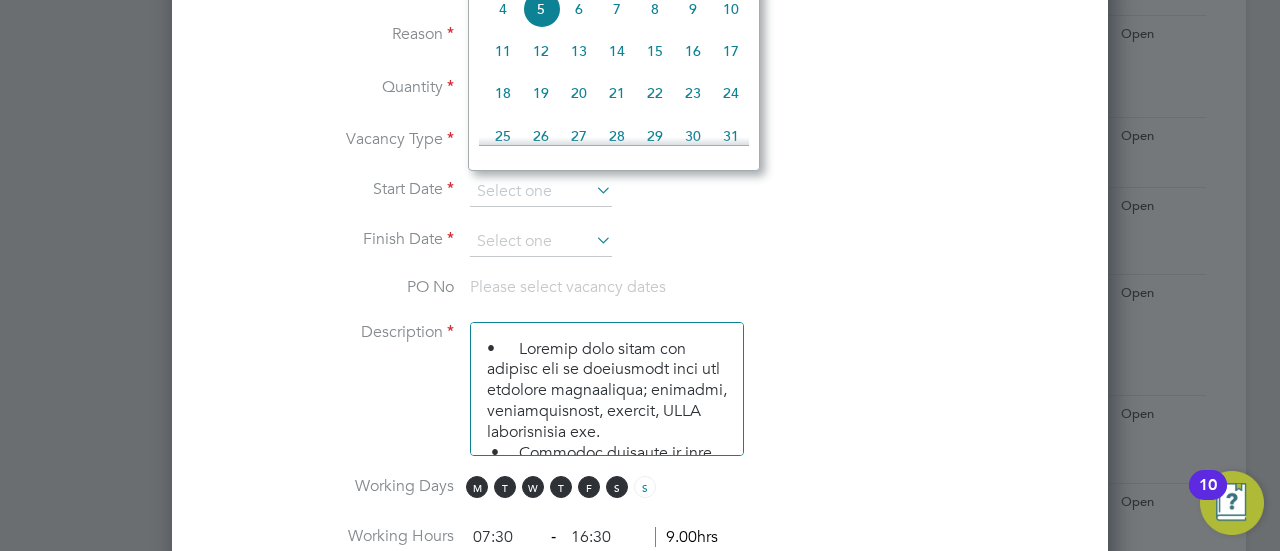 scroll, scrollTop: 613, scrollLeft: 0, axis: vertical 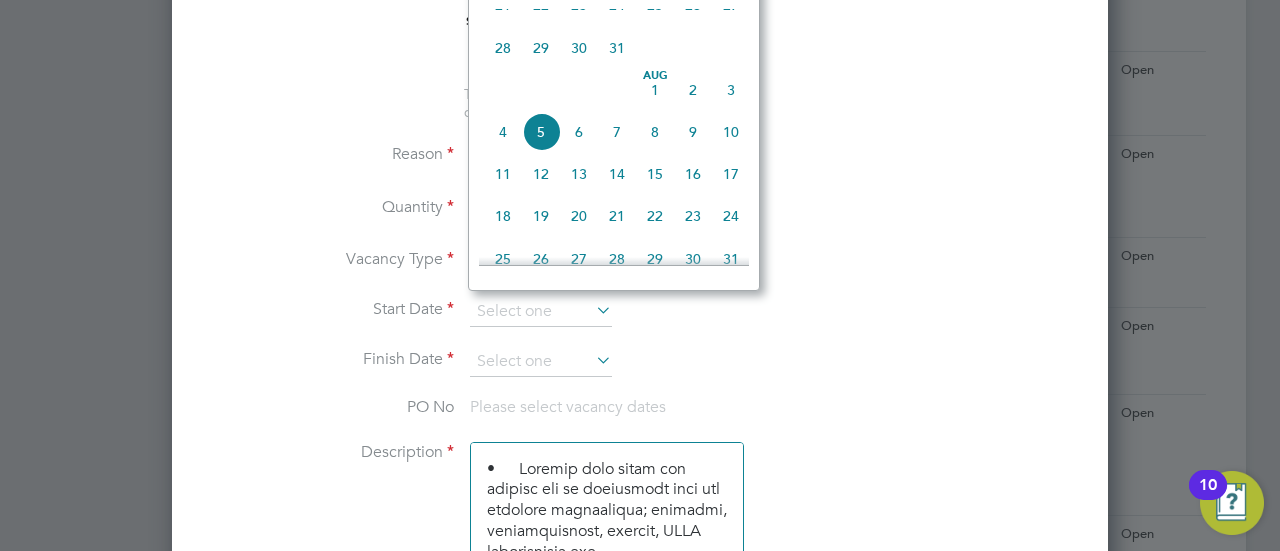 click on "Start Date" at bounding box center (640, 322) 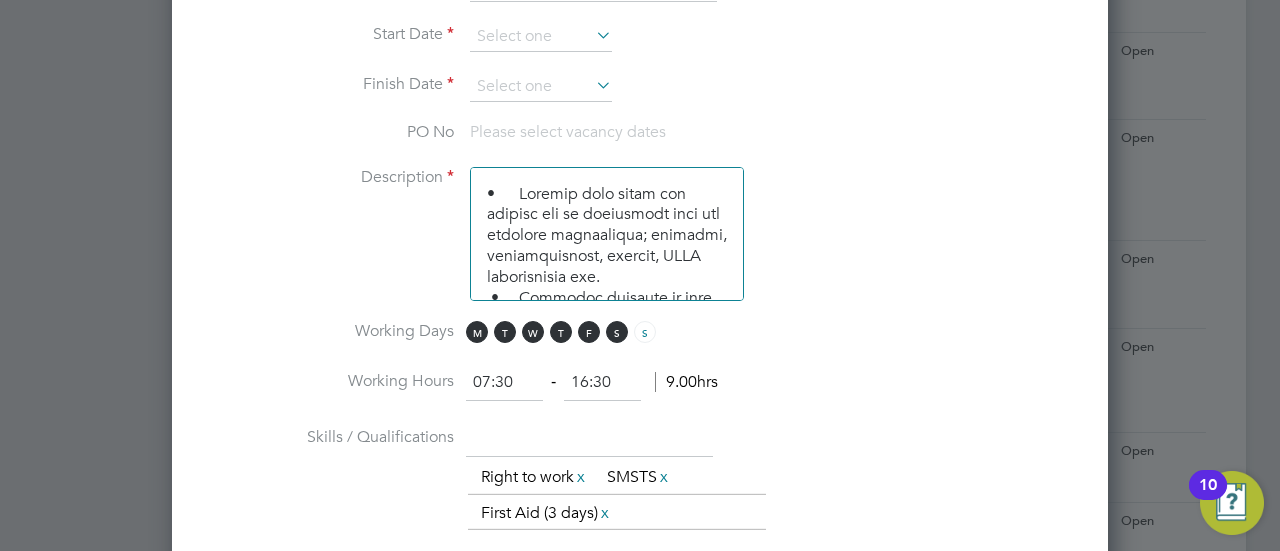 scroll, scrollTop: 1251, scrollLeft: 0, axis: vertical 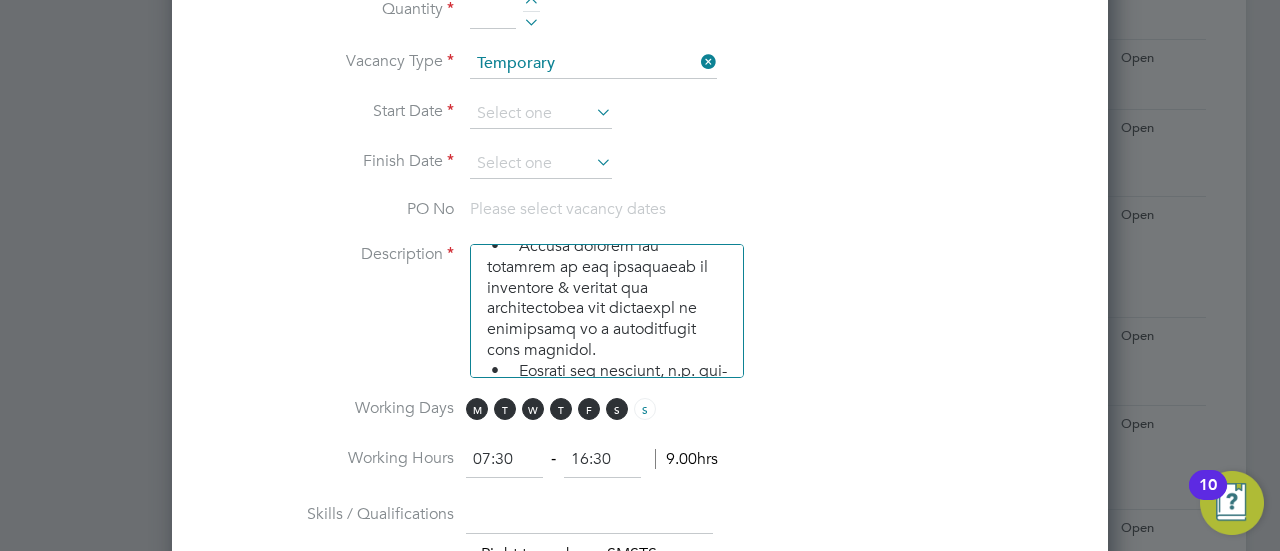 click on "07:30" at bounding box center [504, 460] 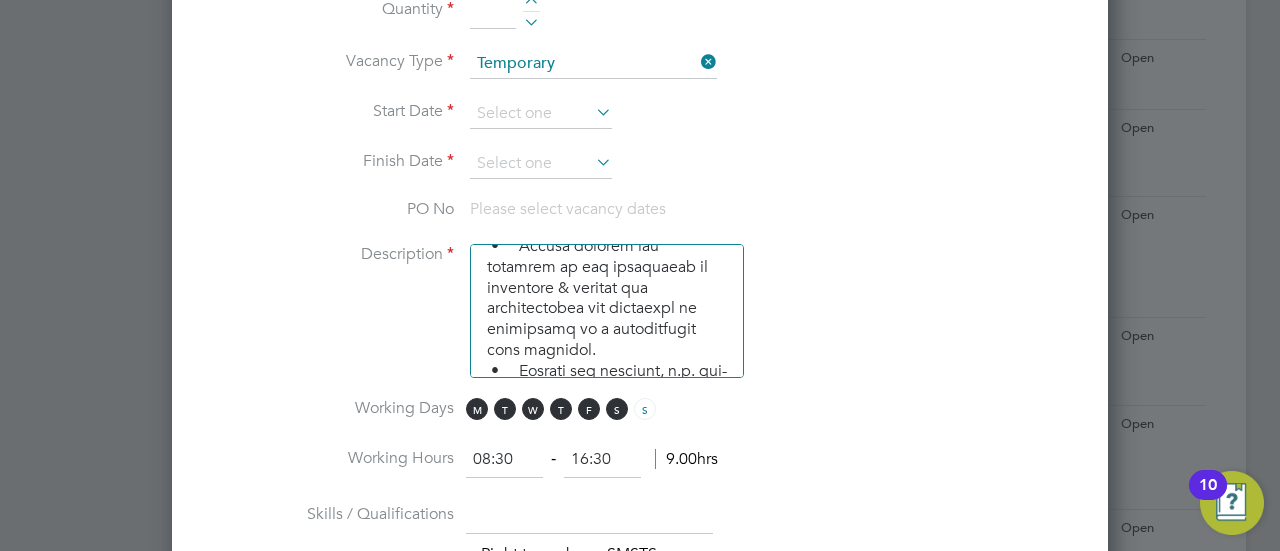 click on "Working Days M T W T F S S" at bounding box center (640, 420) 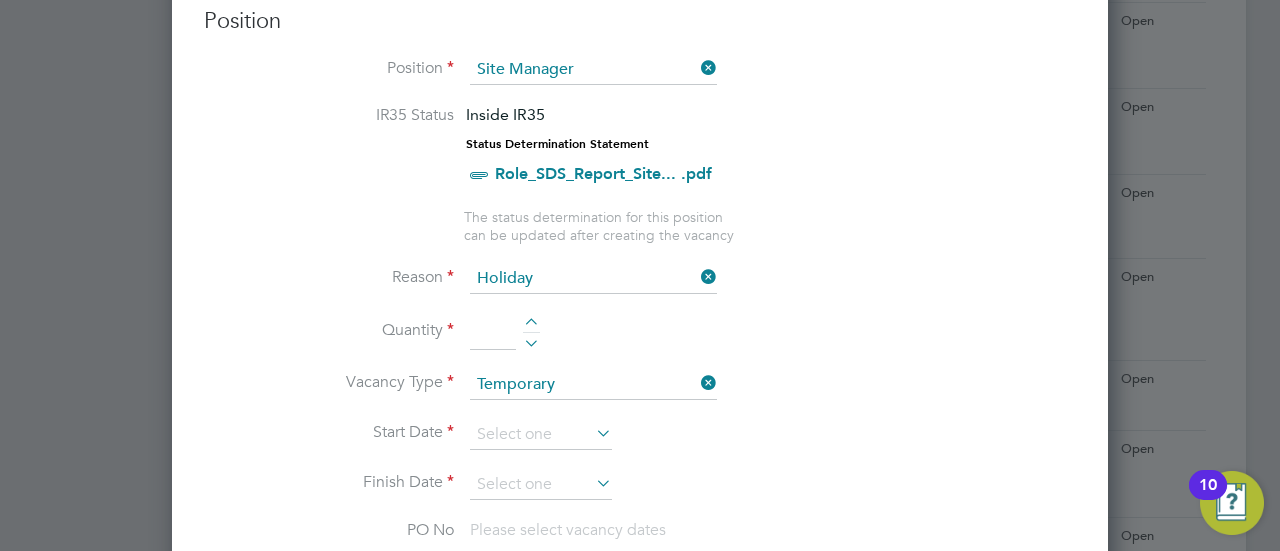 scroll, scrollTop: 848, scrollLeft: 0, axis: vertical 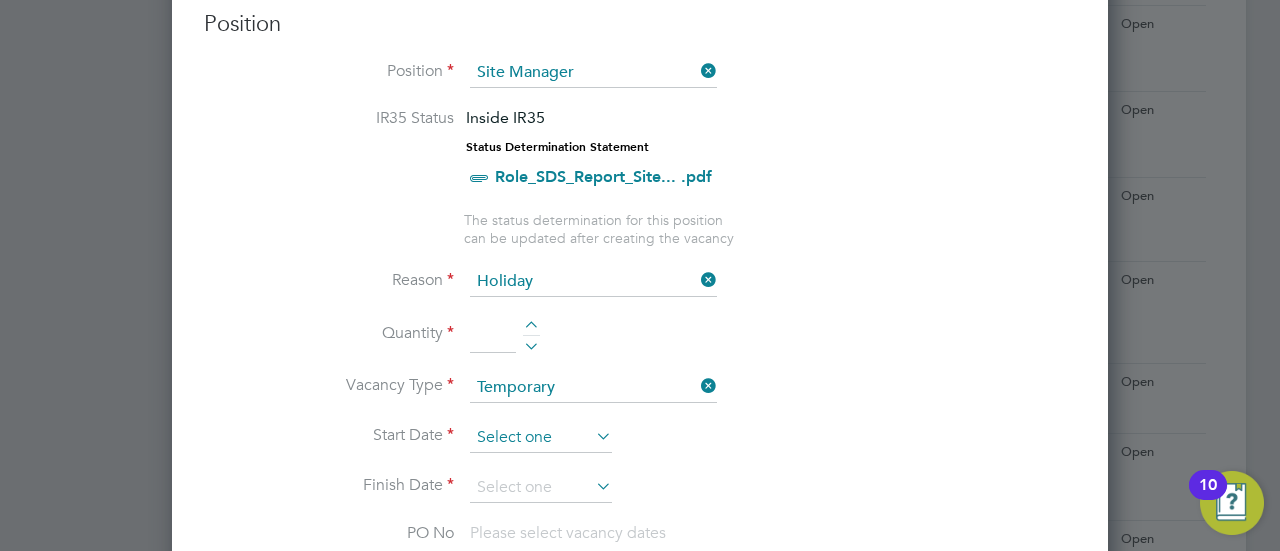 click at bounding box center [541, 438] 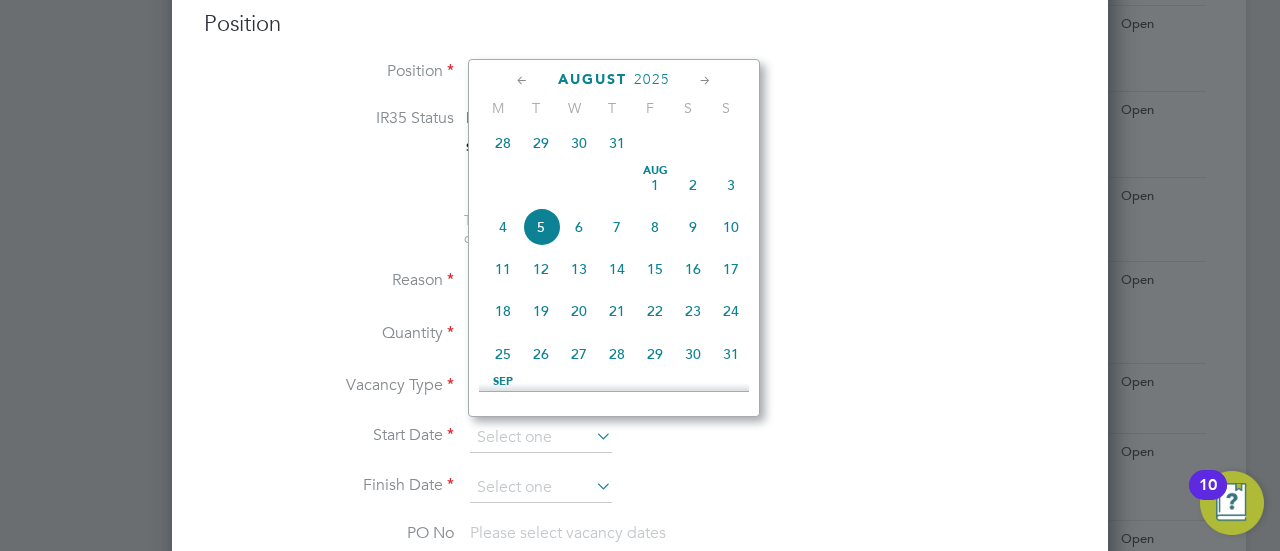 click on "6" 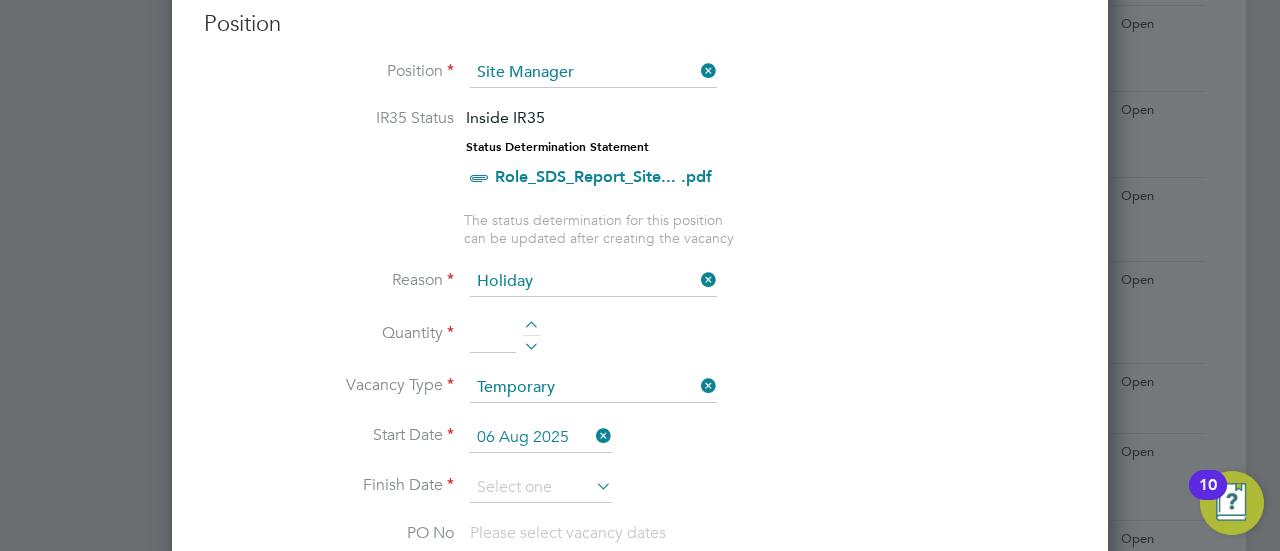 scroll, scrollTop: 856, scrollLeft: 0, axis: vertical 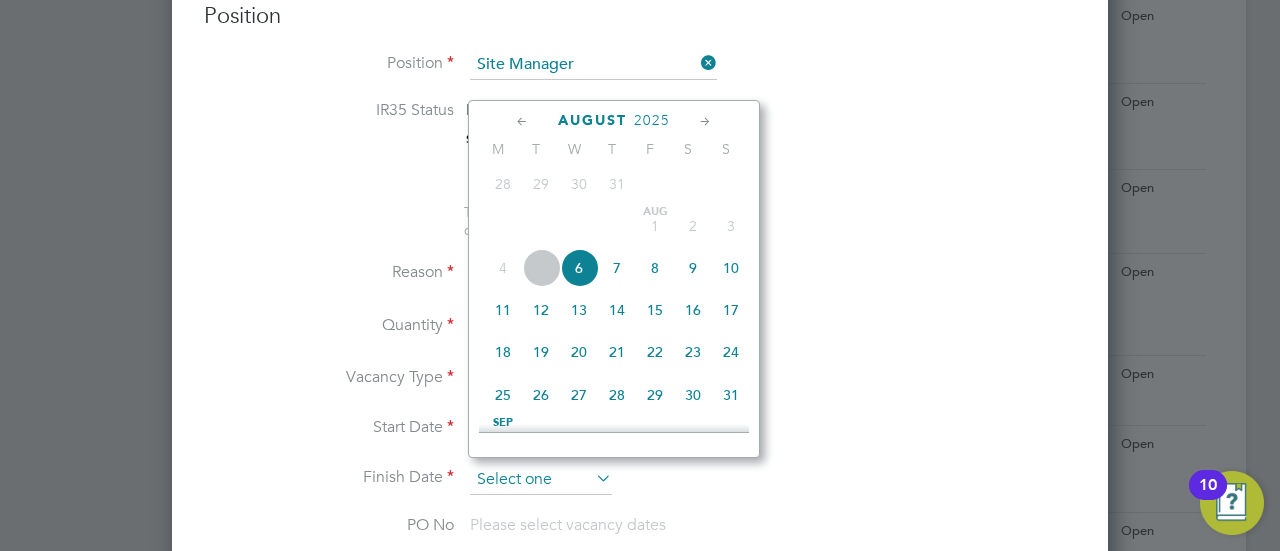 click at bounding box center (541, 480) 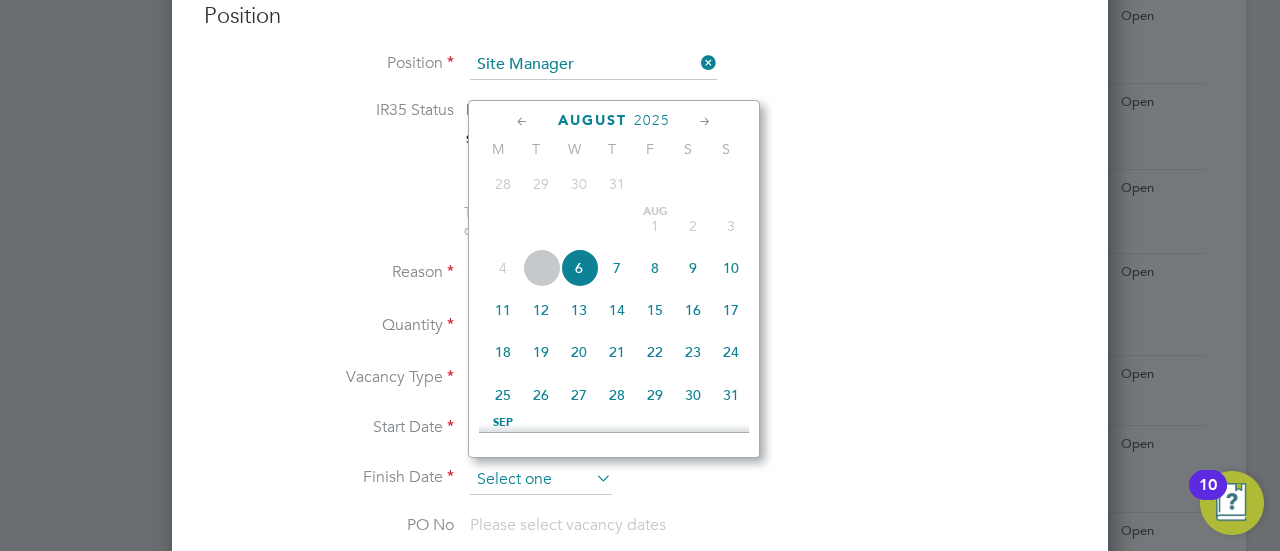 click at bounding box center (541, 480) 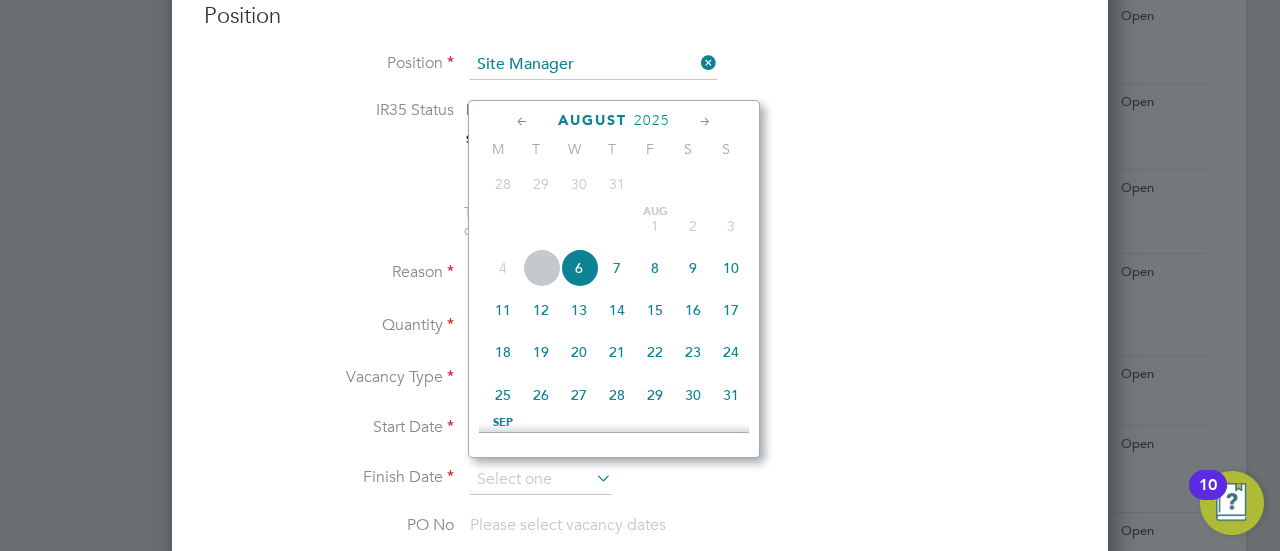 click on "9" 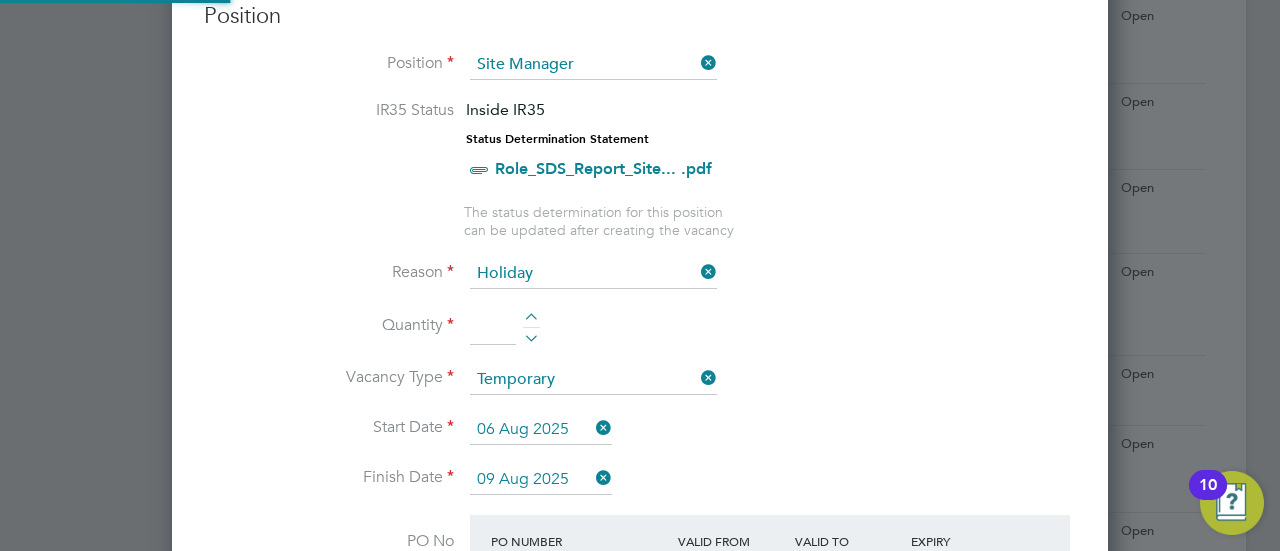scroll, scrollTop: 10, scrollLeft: 10, axis: both 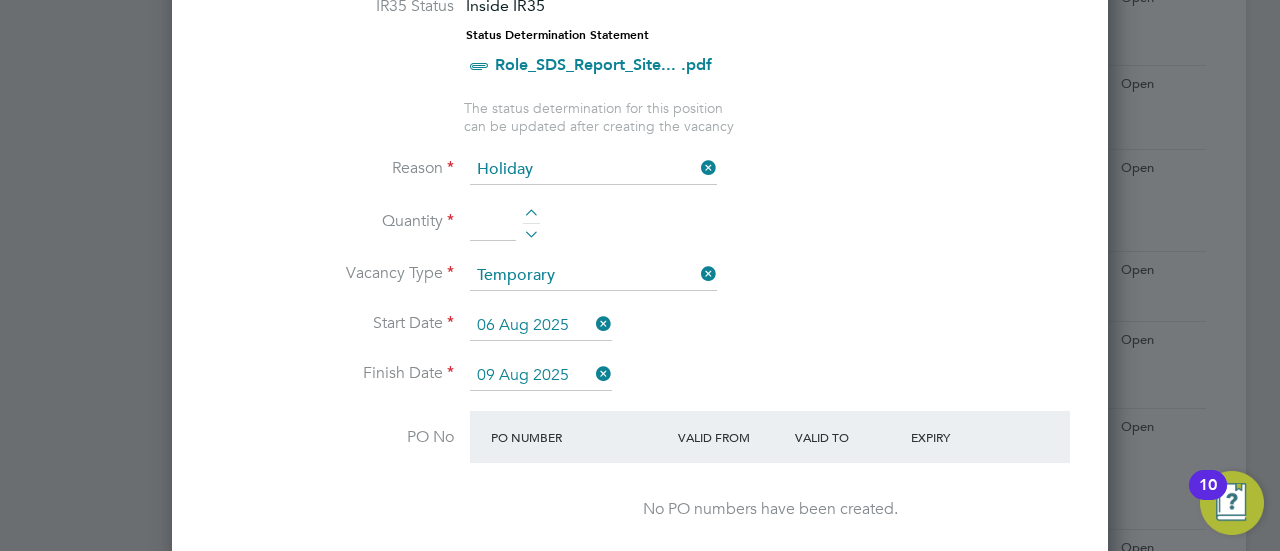 click on "Start Date 06 Aug 2025" at bounding box center (640, 336) 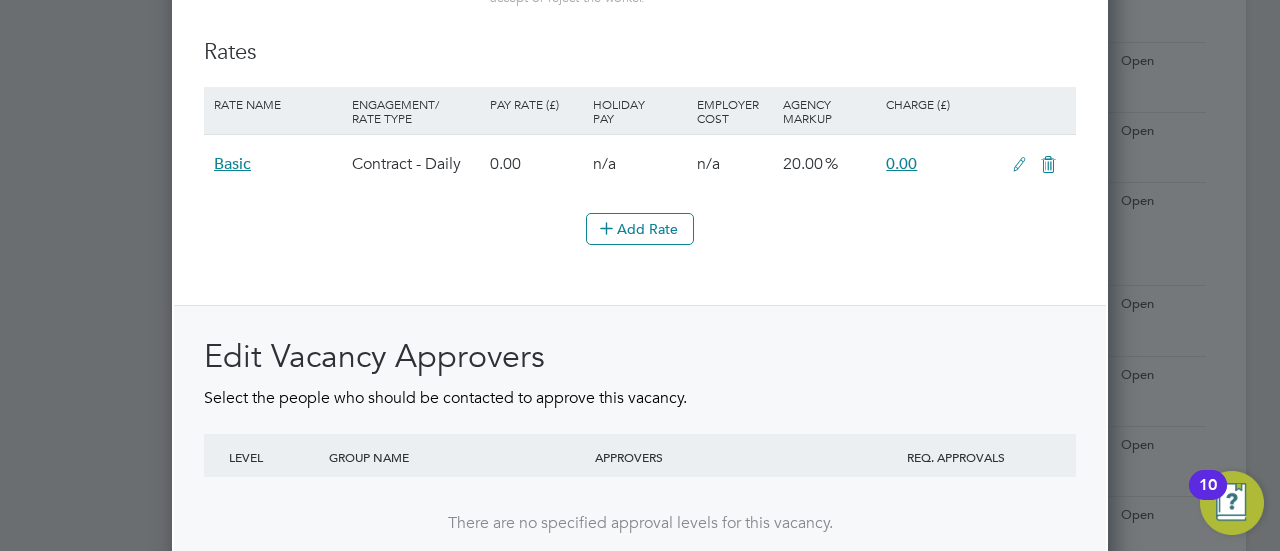 scroll, scrollTop: 2392, scrollLeft: 0, axis: vertical 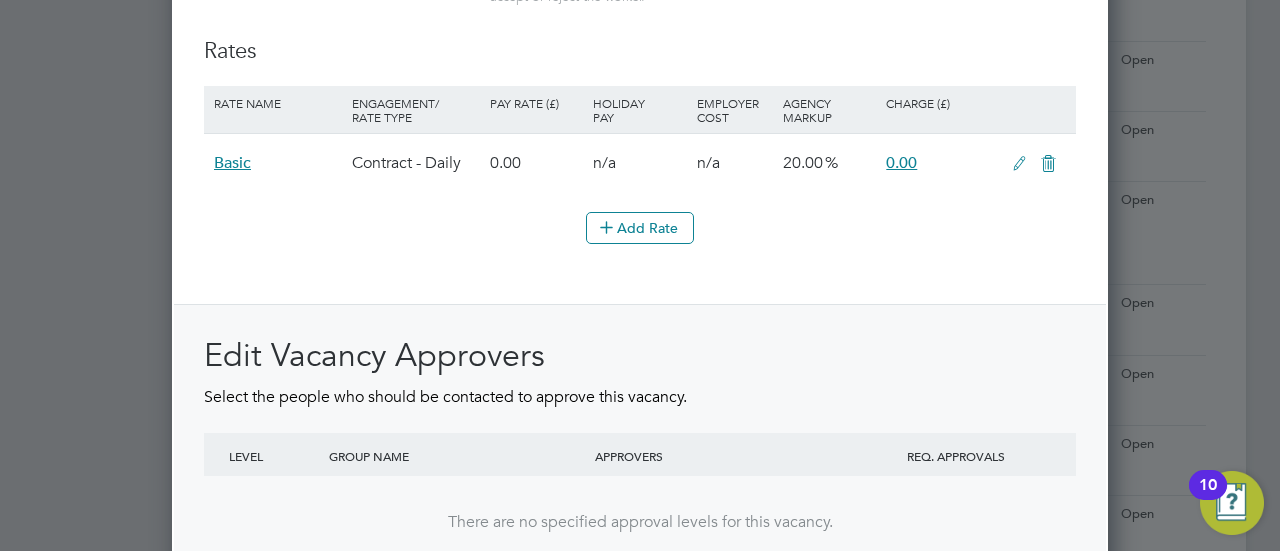 click at bounding box center (1019, 164) 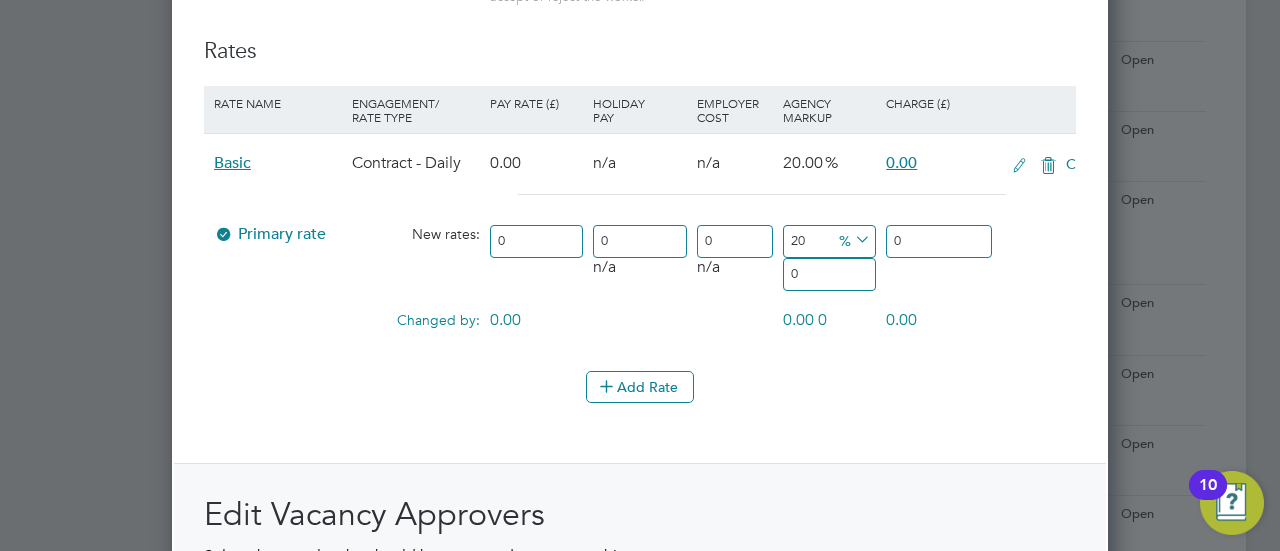 scroll, scrollTop: 10, scrollLeft: 10, axis: both 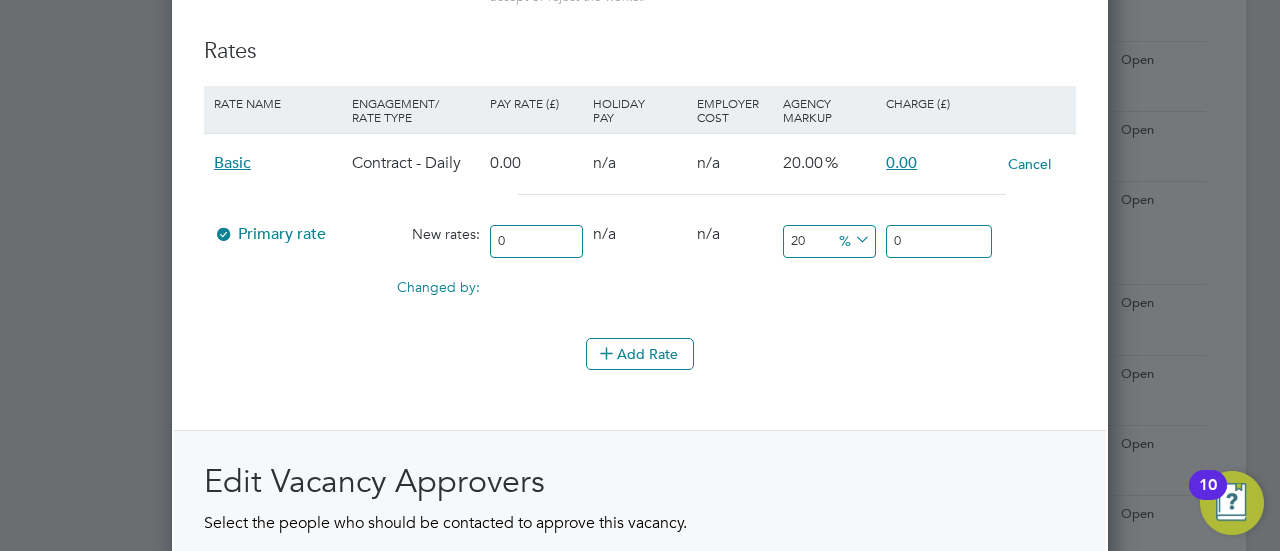 click on "0" at bounding box center [536, 241] 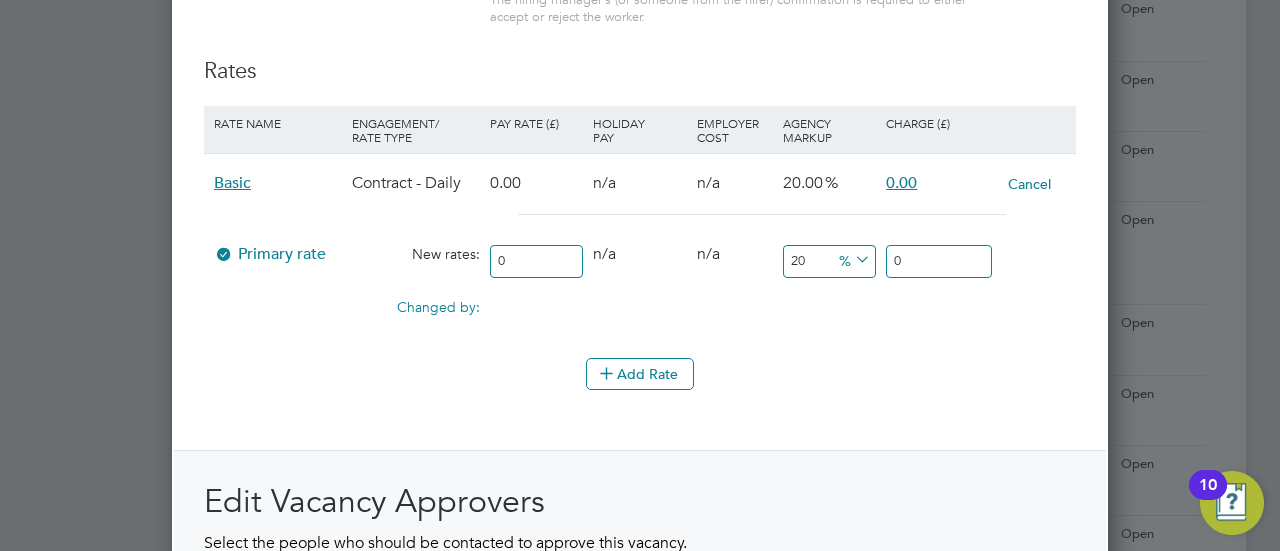 scroll, scrollTop: 2700, scrollLeft: 0, axis: vertical 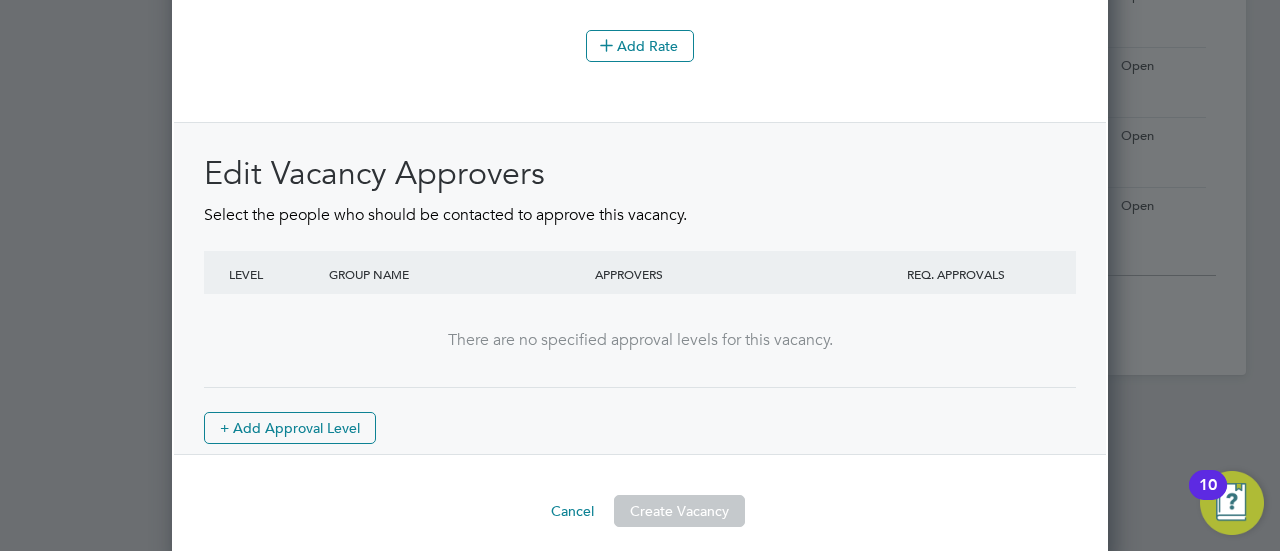 click on "New Vacancy Mandatory Fields Client Config Countryside Properties UK Ltd Site Info Site Netherhampton / Chapel Gate Search by site name, address or group Hiring Manager [NAME] GF [NAME] Senior Site Manager at Vistry Group Plc [EMAIL] Timesheet Approver [NAME] GF [NAME] Senior Site Manager at Vistry Group Plc [EMAIL] PO Manager n/a Site Contact Site Contact Number Position Position Site Manager IR35 Status Inside IR35 Status Determination Statement Role_SDS_Report_Site... .pdf The status determination for this position can be updated after creating the vacancy Reason Holiday Quantity Vacancy Type Temporary Start Date 06 Aug 2025 Finish Date 09 Aug 2025 PO No PO Number Valid From Valid To Expiry No PO numbers have been created. Add PO Description Working Days M T W T F S S Working Hours 08:30 - 16:30 8.00hrs Skills / Qualifications The list will appear here... Right to work x SMSTS x First Aid (3 days)" at bounding box center (640, -1029) 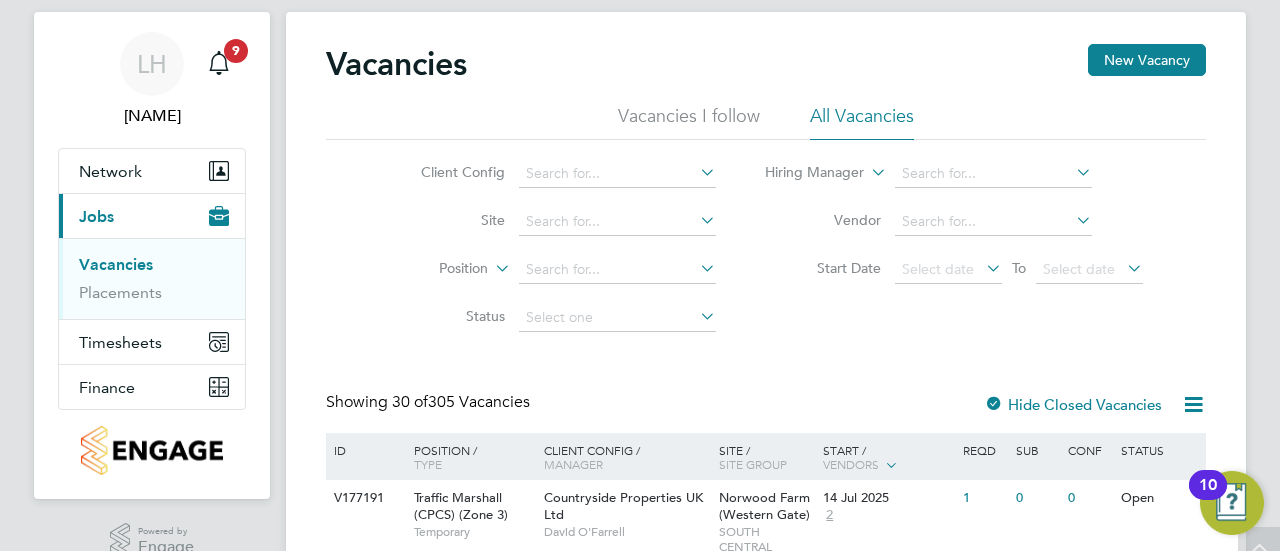 scroll, scrollTop: 0, scrollLeft: 0, axis: both 